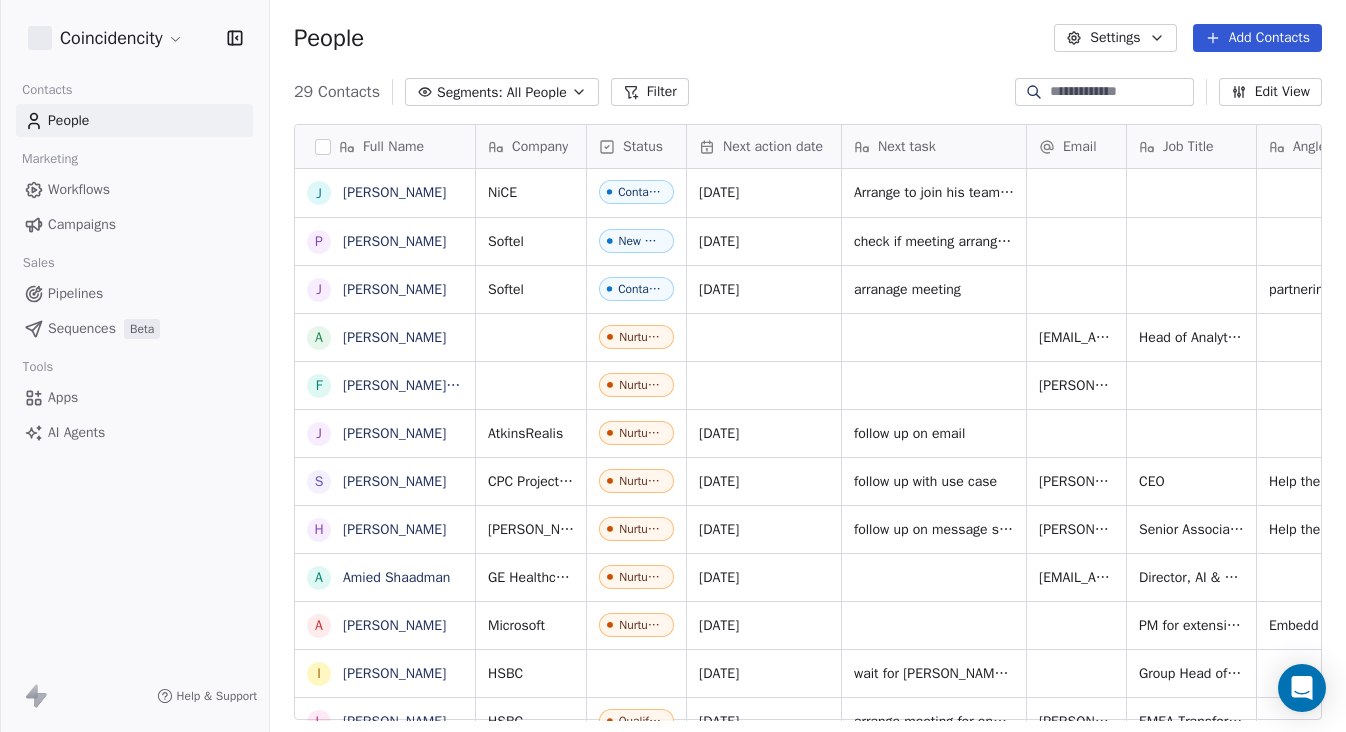 scroll, scrollTop: 0, scrollLeft: 0, axis: both 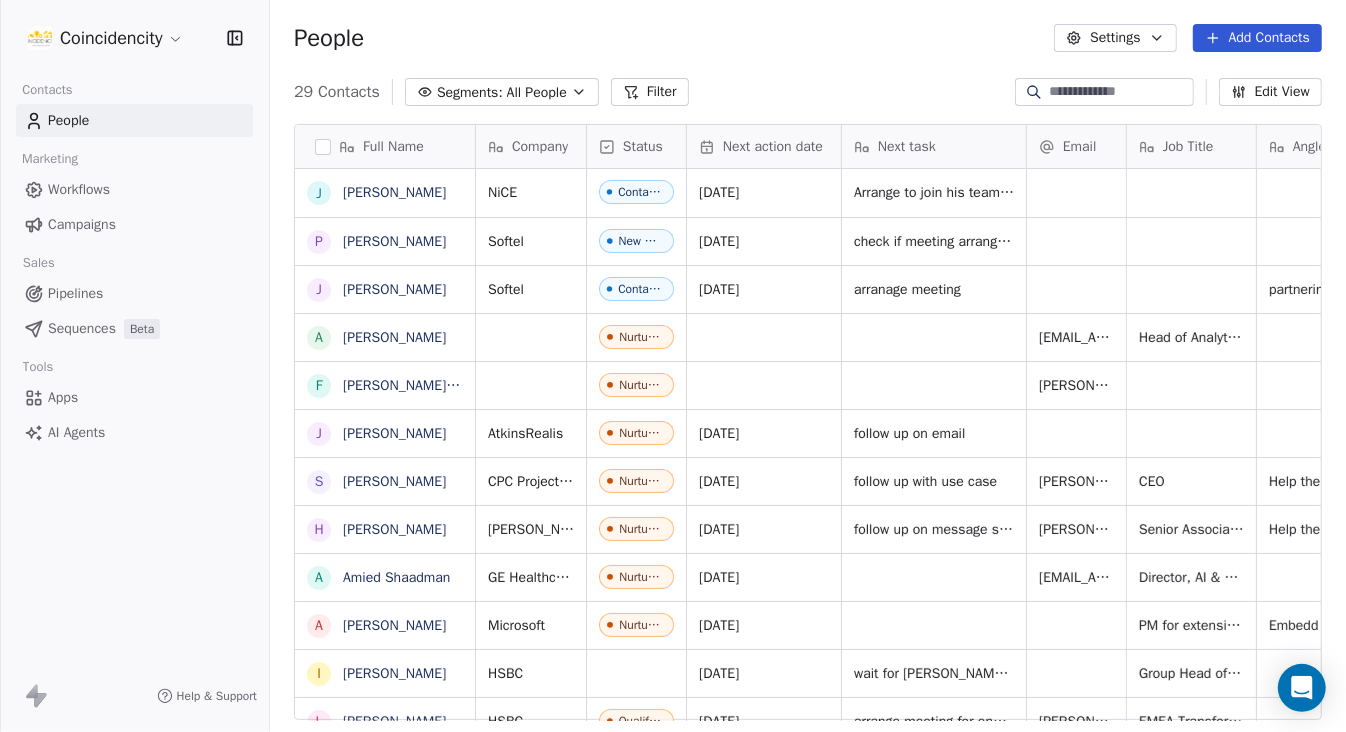 click on "Add Contacts" at bounding box center [1257, 38] 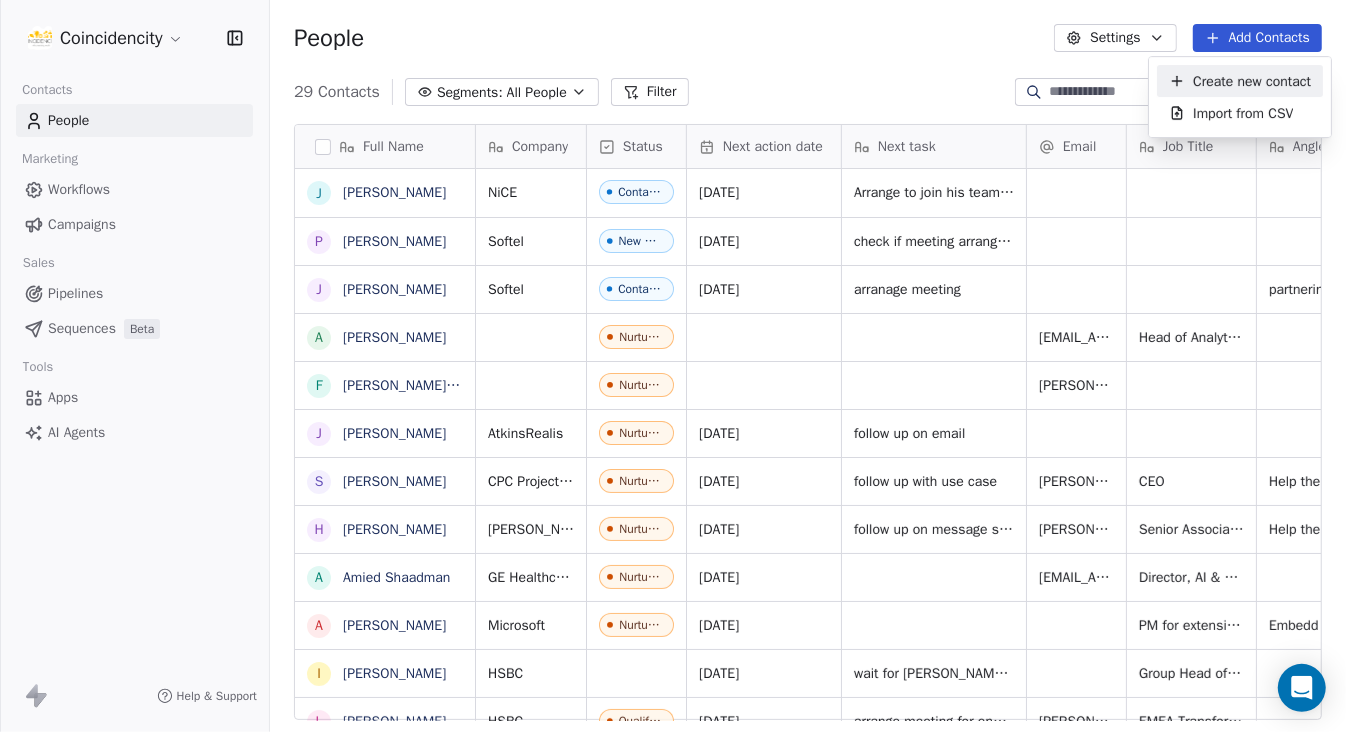 click on "Create new contact" at bounding box center [1252, 81] 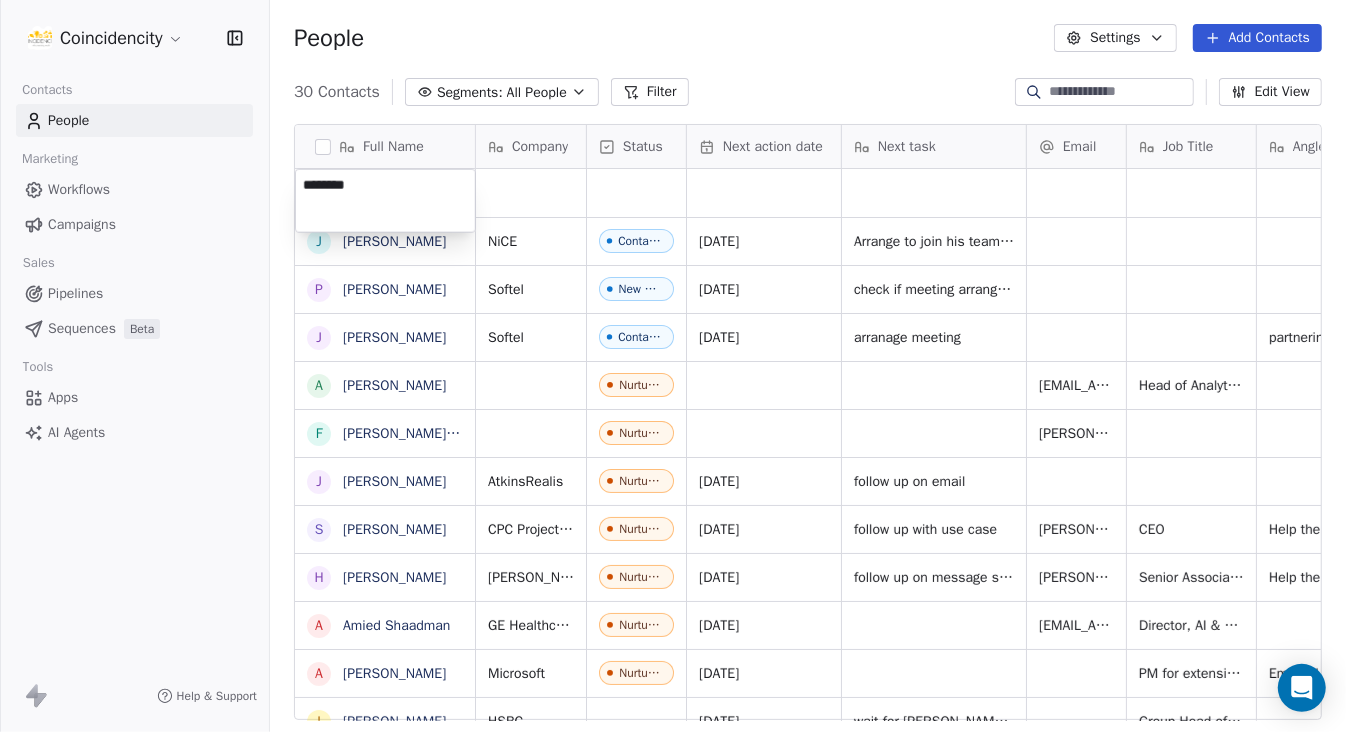 type on "*********" 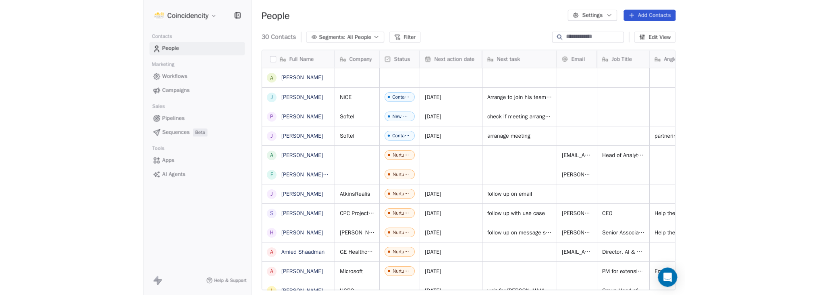 scroll, scrollTop: 258, scrollLeft: 787, axis: both 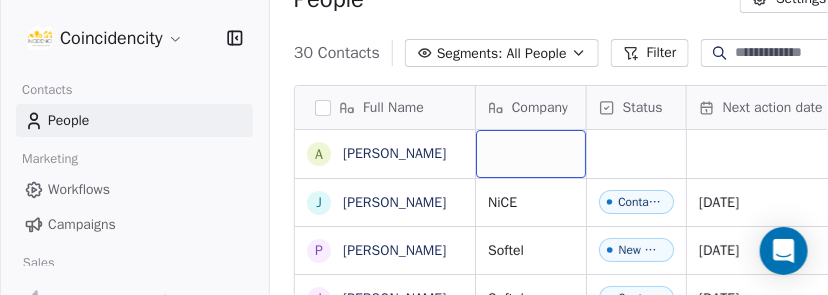 click at bounding box center [531, 154] 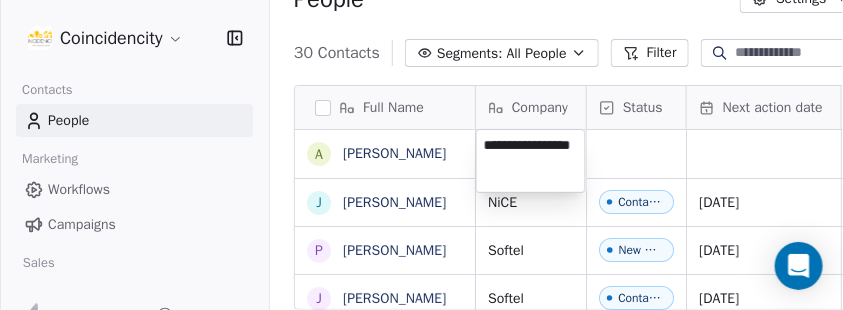 type on "**********" 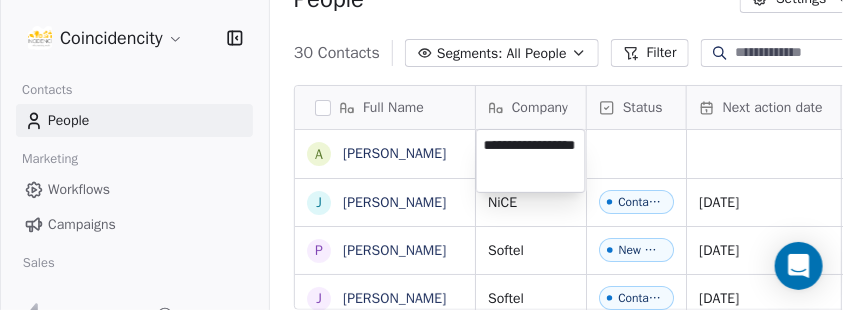 click on "Coincidencity Contacts People Marketing Workflows Campaigns Sales Pipelines Sequences Beta Tools Apps AI Agents Help & Support People Settings  Add Contacts 30 Contacts Segments: All People Filter  Edit View Tag Add to Sequence Export Full Name A [PERSON_NAME] J [PERSON_NAME] P [PERSON_NAME] J [PERSON_NAME] A [PERSON_NAME] F [PERSON_NAME]-Golfouse J [PERSON_NAME] S [PERSON_NAME] H [PERSON_NAME] A [PERSON_NAME] A [PERSON_NAME] I [PERSON_NAME] L [PERSON_NAME] S [PERSON_NAME] E [PERSON_NAME] M [PERSON_NAME] R [PERSON_NAME] S [PERSON_NAME] [PERSON_NAME] A [PERSON_NAME] Autchayawat D [PERSON_NAME] S [PERSON_NAME] D [PERSON_NAME] B [PERSON_NAME] Company Status Next action date Next task Email Job Title Angle LinkedIn NiCE Contacted [DATE] Arrange to join his team meeting Softel New Lead [DATE] check if meeting arranged with others in Softel Softel Contacted [DATE] arranage meeting partnering as value addition for their clients [URL][DOMAIN_NAME] Nurturing Nurturing CEO HSBC" at bounding box center (421, 155) 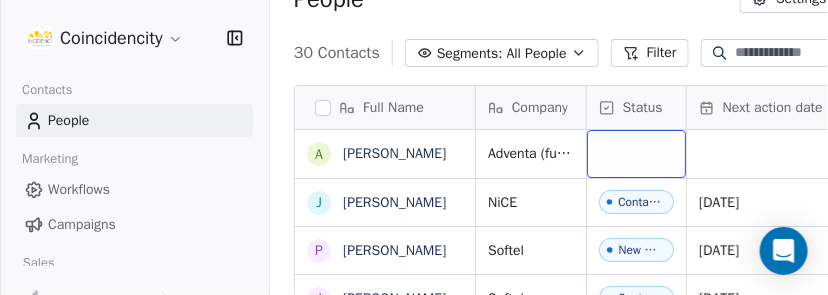 click at bounding box center (636, 154) 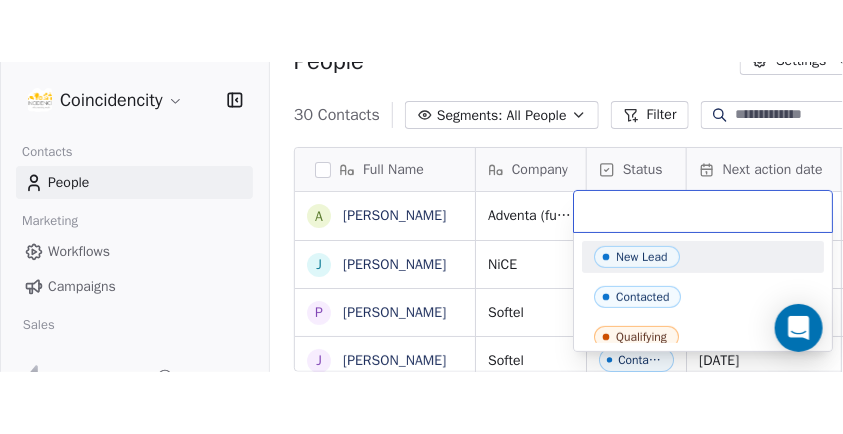 scroll, scrollTop: 6, scrollLeft: 0, axis: vertical 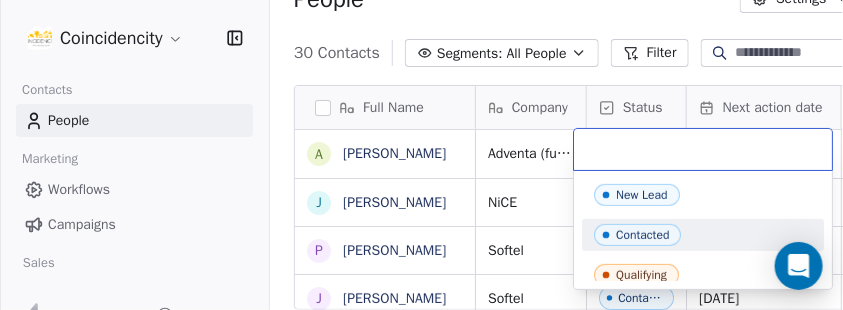 click on "Contacted" at bounding box center (637, 235) 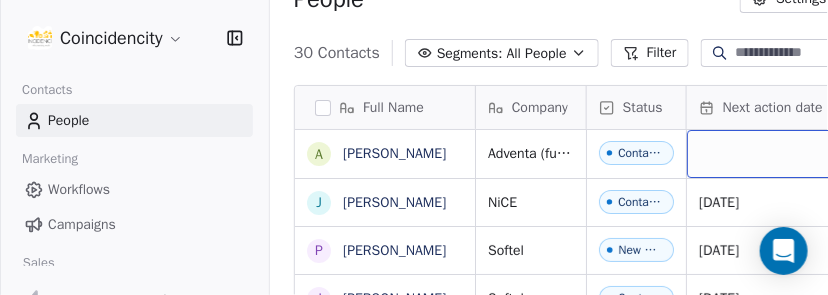 click at bounding box center (764, 154) 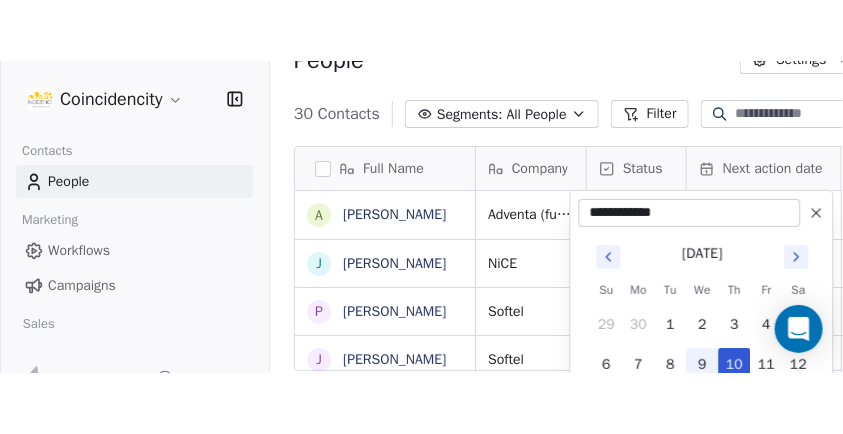 scroll, scrollTop: 0, scrollLeft: 1, axis: horizontal 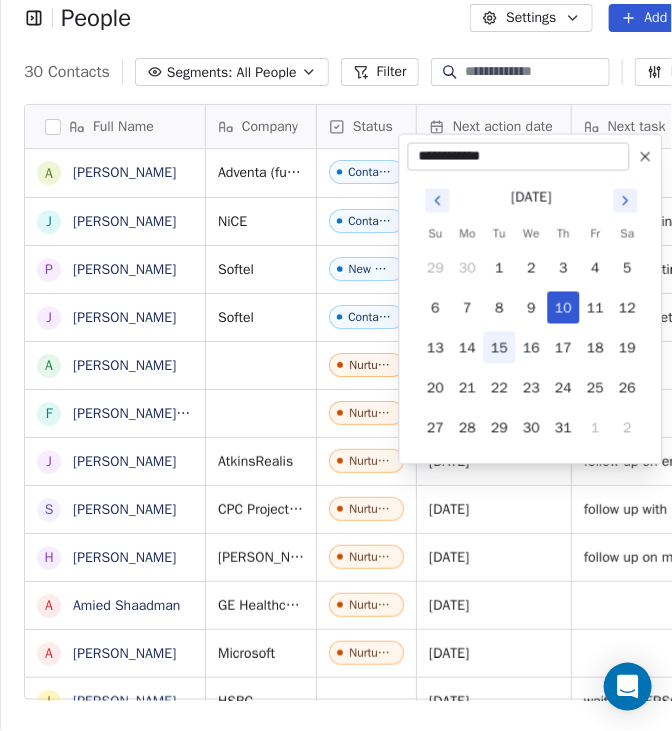 click on "15" at bounding box center (500, 348) 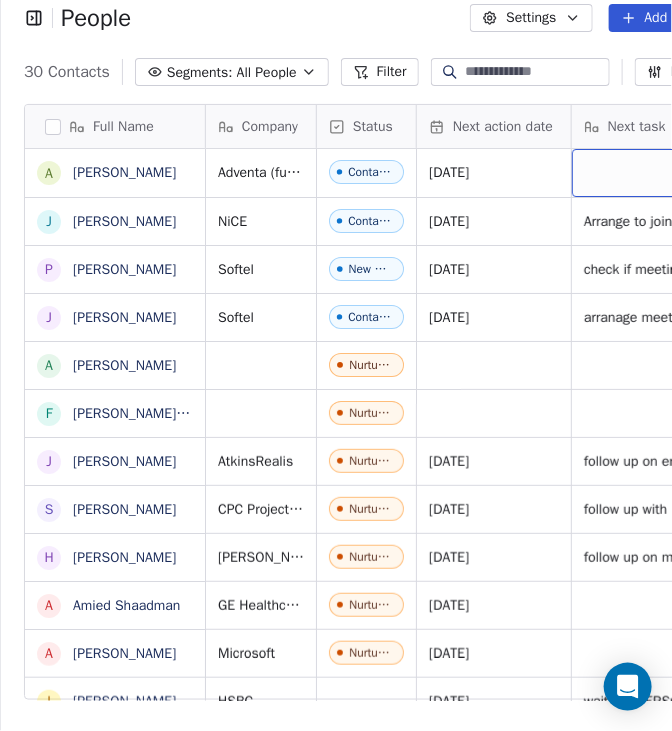 click at bounding box center (664, 173) 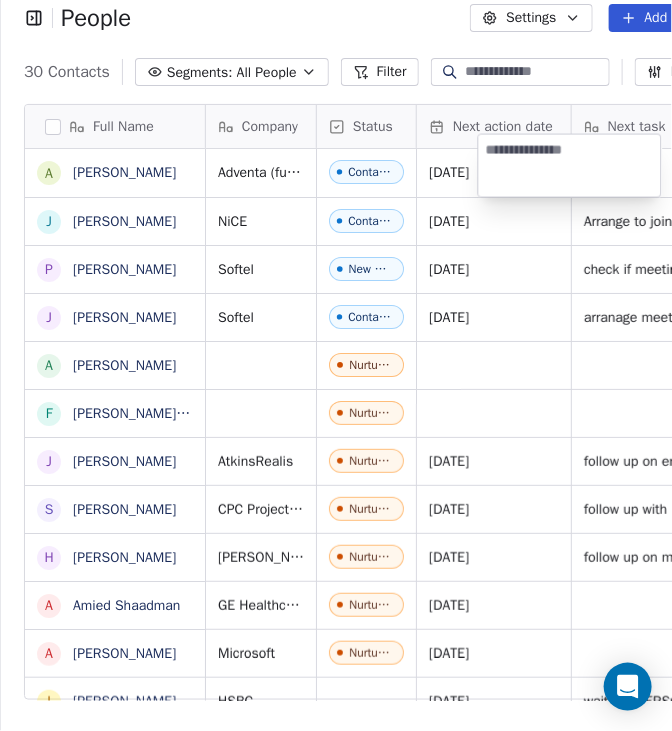click at bounding box center [570, 166] 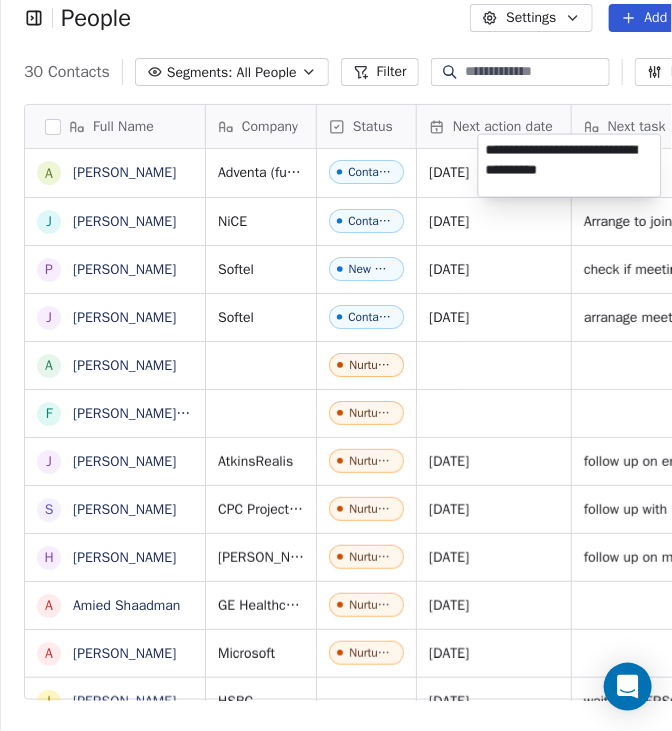 type on "**********" 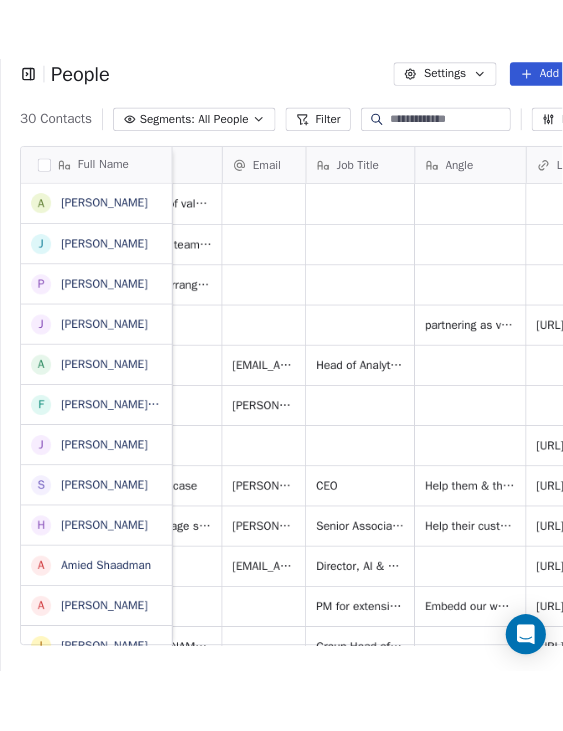 scroll, scrollTop: 0, scrollLeft: 600, axis: horizontal 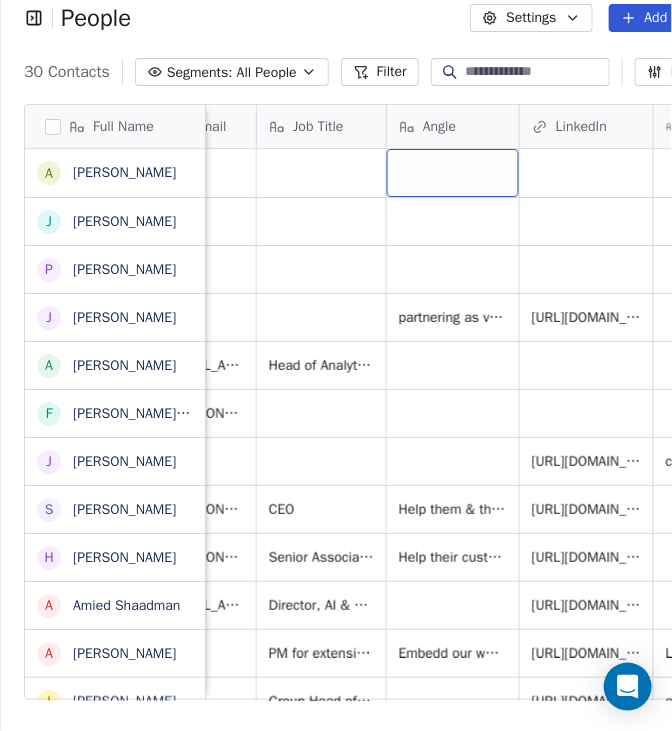 click at bounding box center (453, 173) 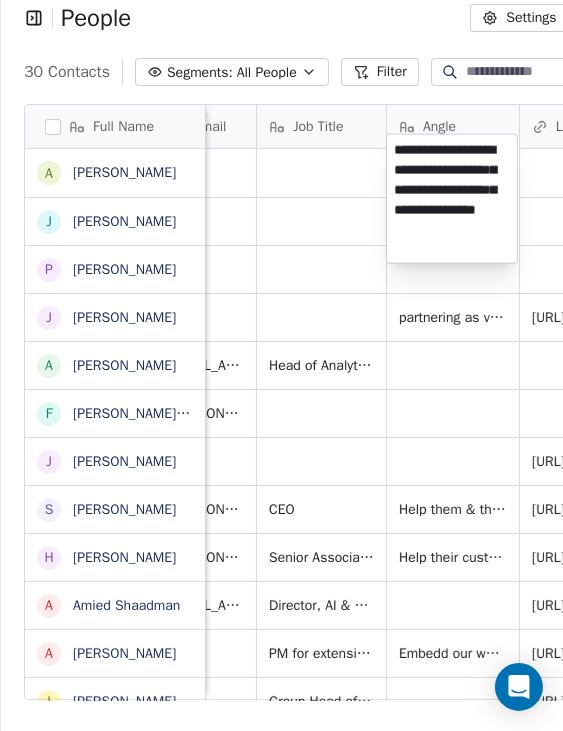 type on "**********" 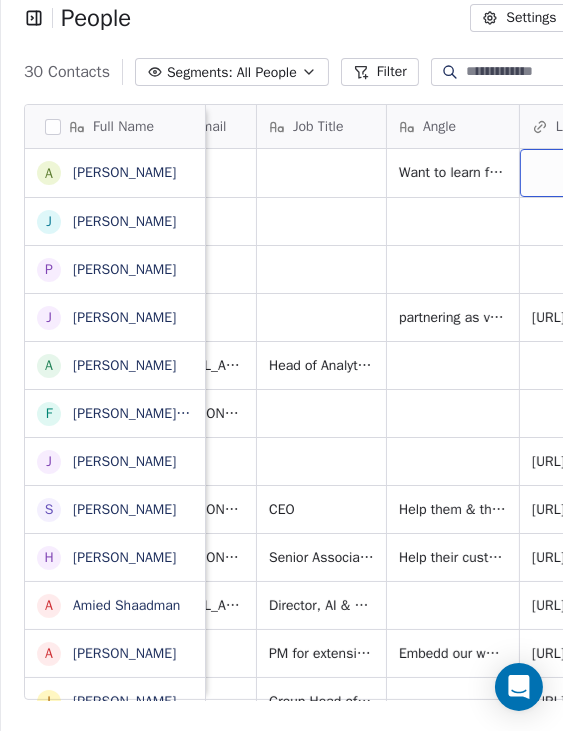 click at bounding box center (586, 173) 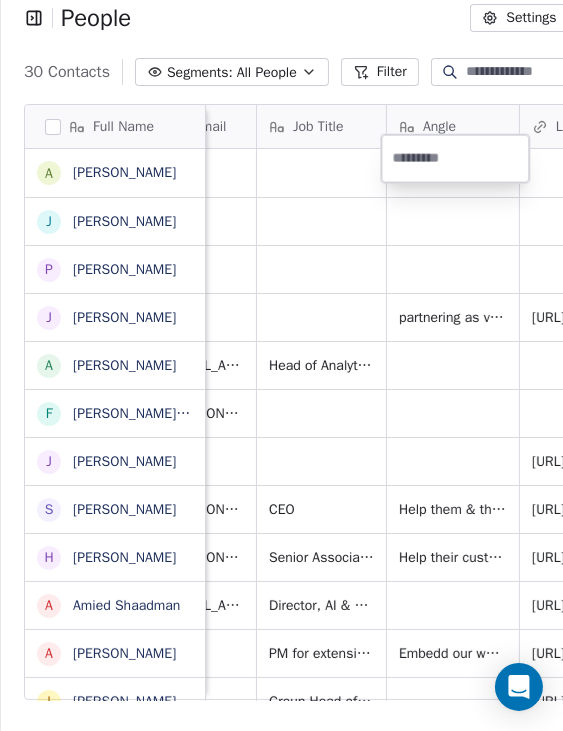 type on "**********" 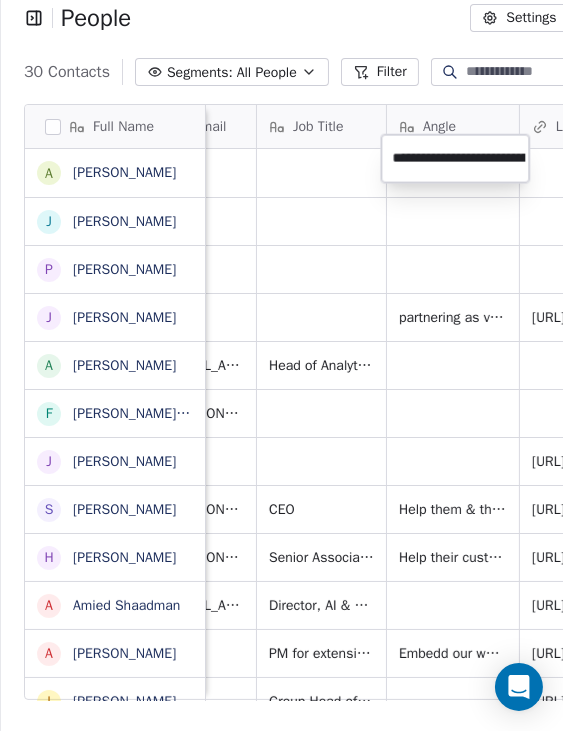 scroll, scrollTop: 0, scrollLeft: 93, axis: horizontal 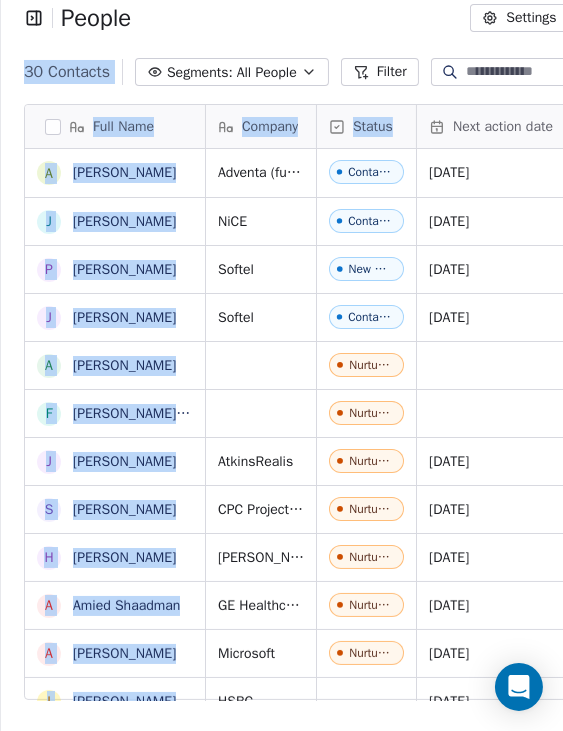 drag, startPoint x: 426, startPoint y: 26, endPoint x: 421, endPoint y: 77, distance: 51.24451 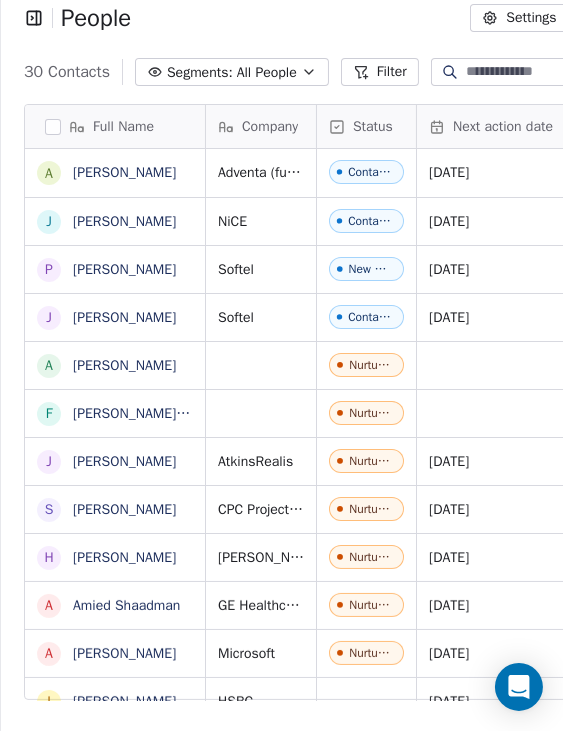 click on "People Settings  Add Contacts" at bounding box center (381, 18) 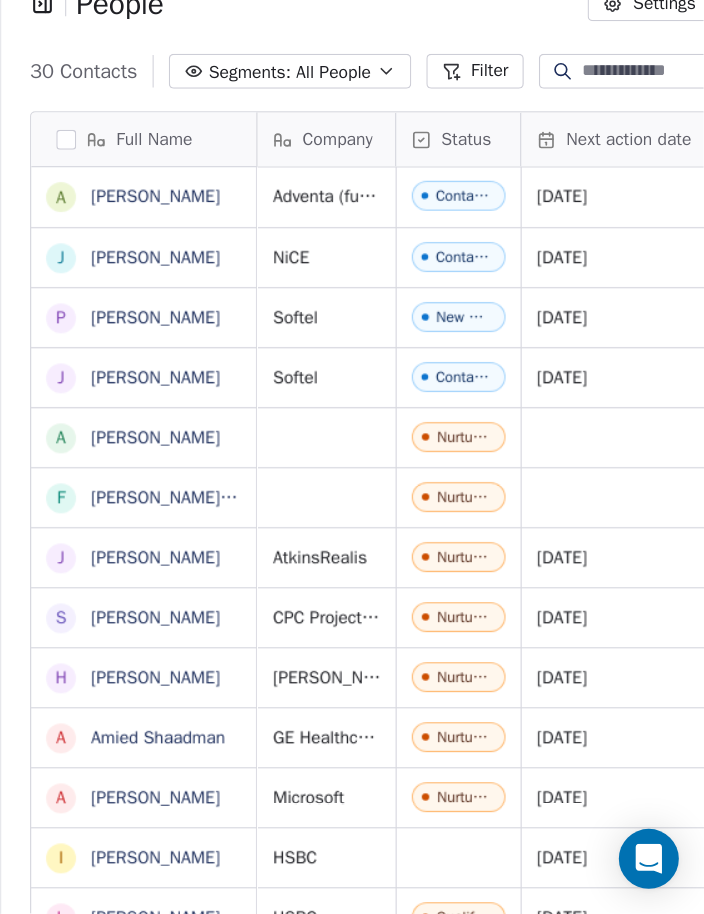scroll, scrollTop: 16, scrollLeft: 0, axis: vertical 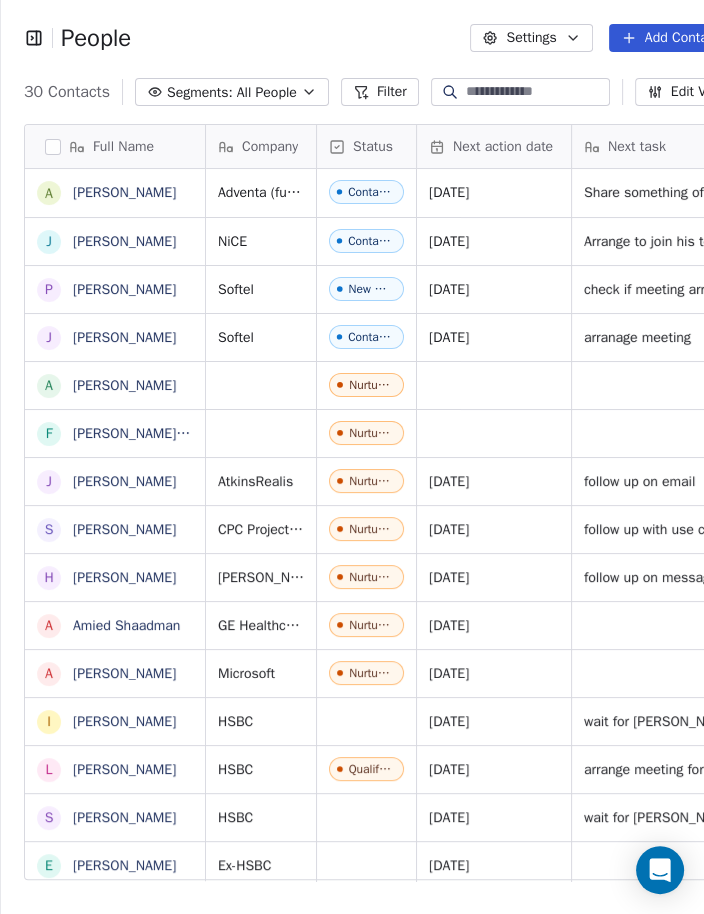 click on "Add Contacts" at bounding box center [673, 38] 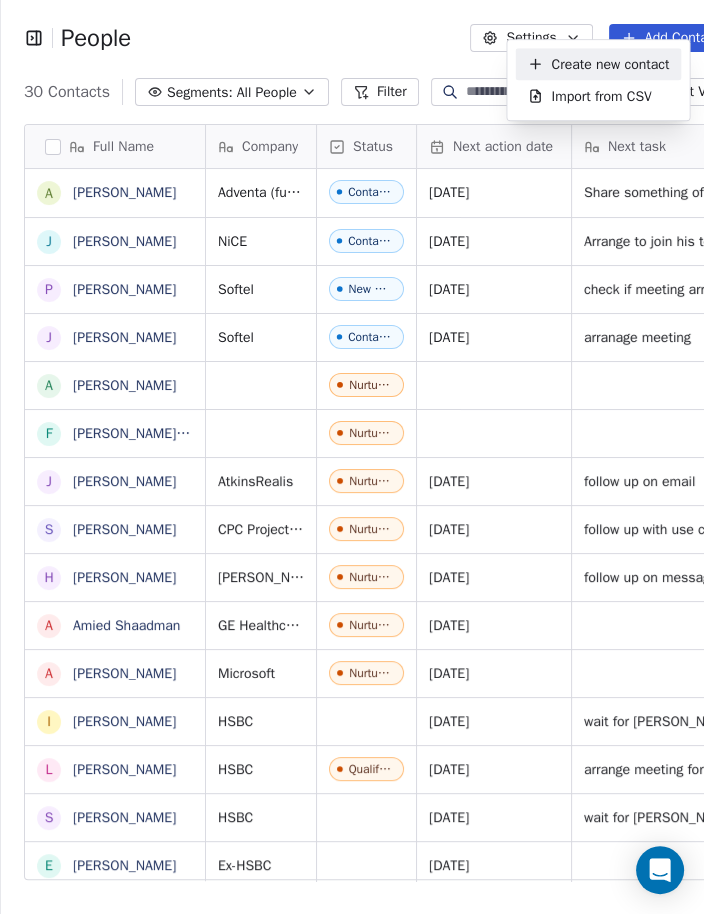 click on "Create new contact" at bounding box center [610, 64] 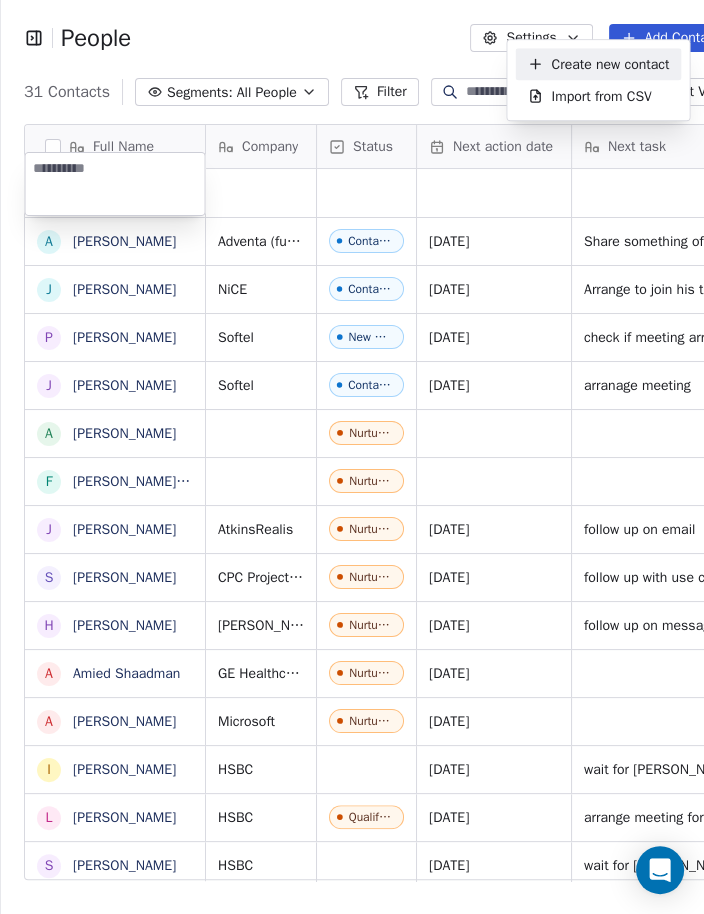 scroll, scrollTop: 785, scrollLeft: 781, axis: both 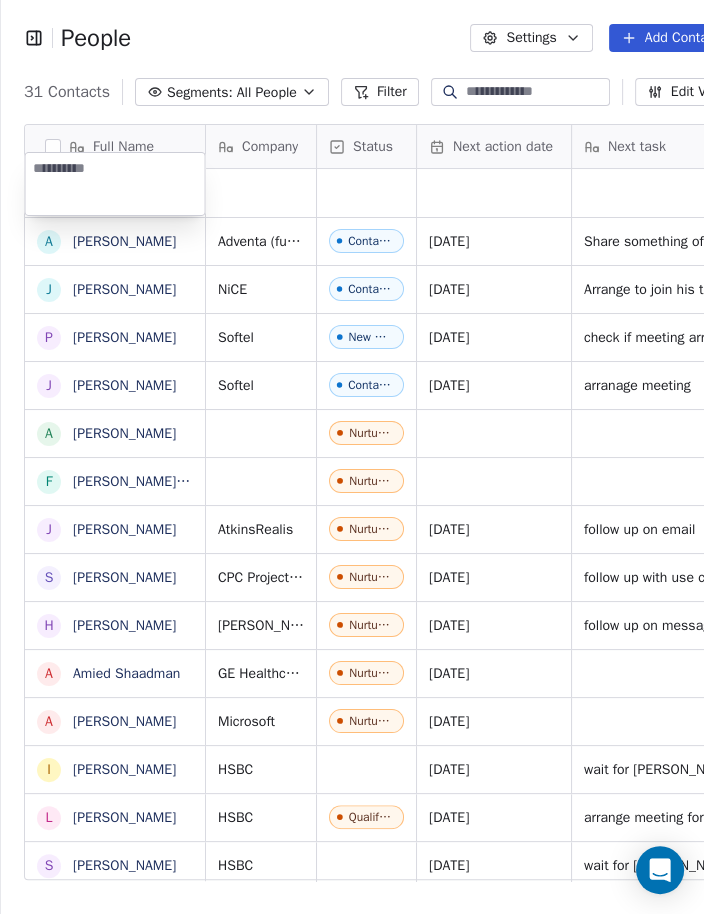 click at bounding box center [115, 184] 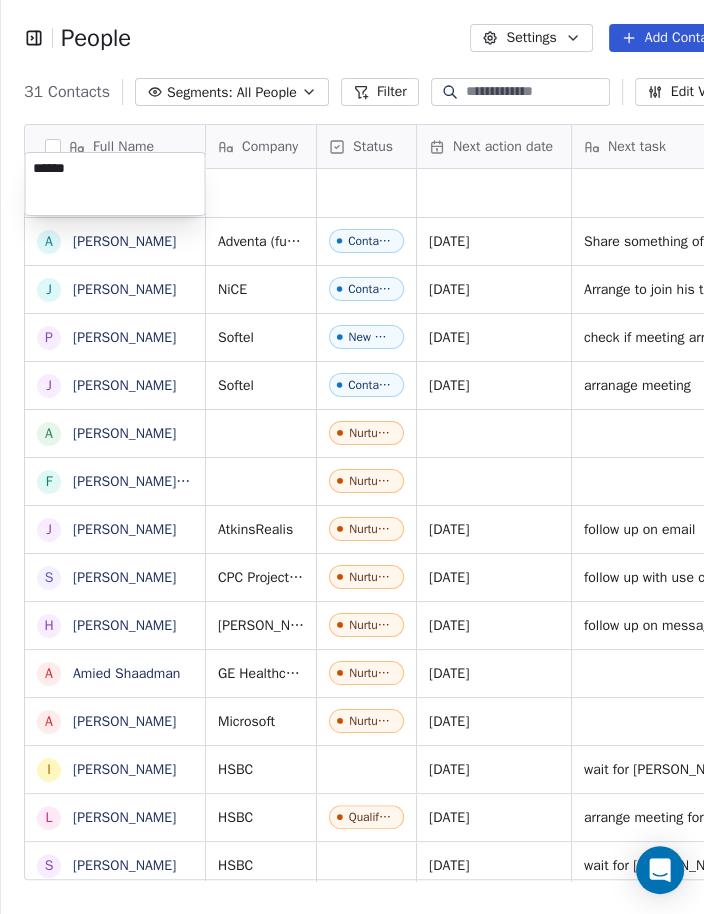 type on "*******" 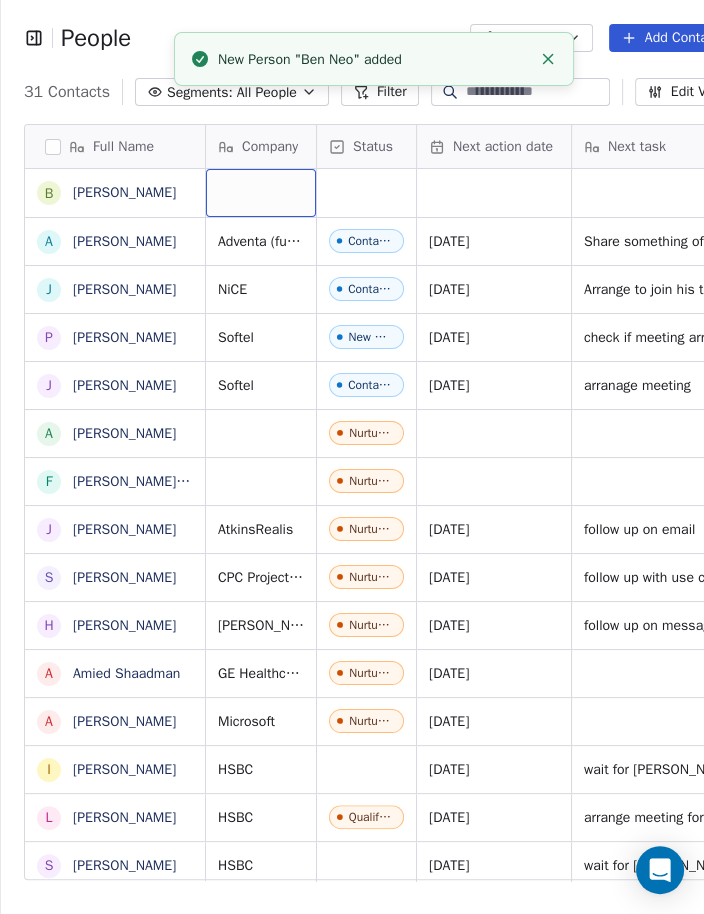 click at bounding box center (261, 193) 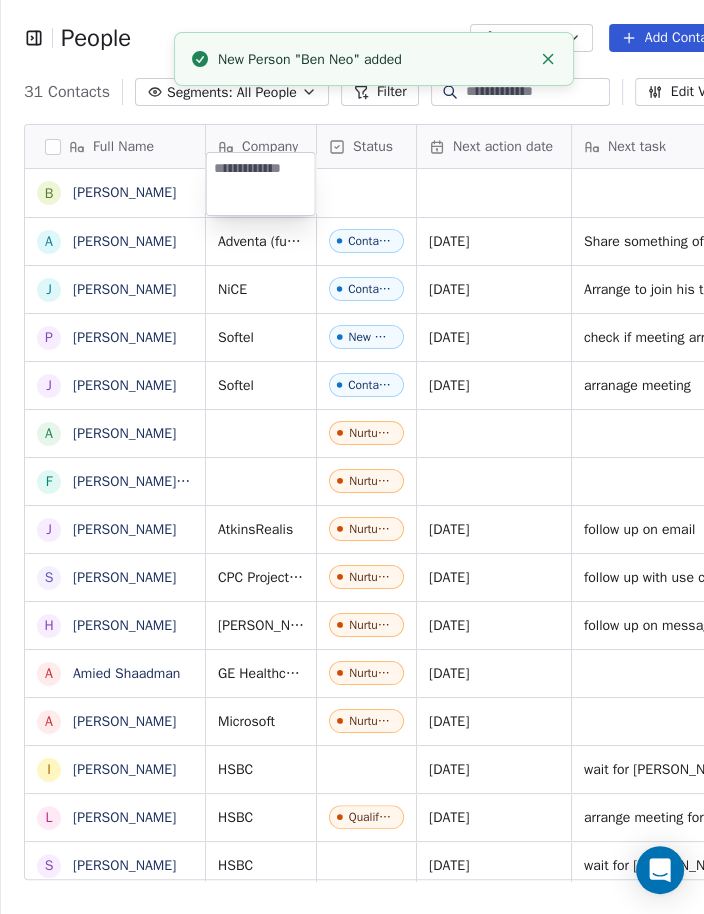 click at bounding box center [261, 184] 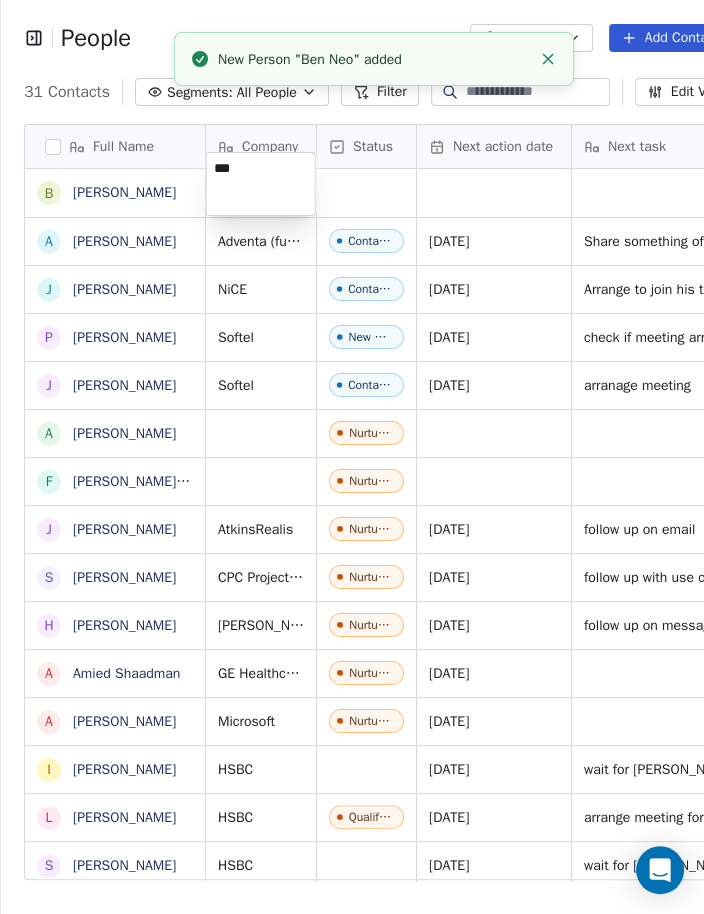 type on "****" 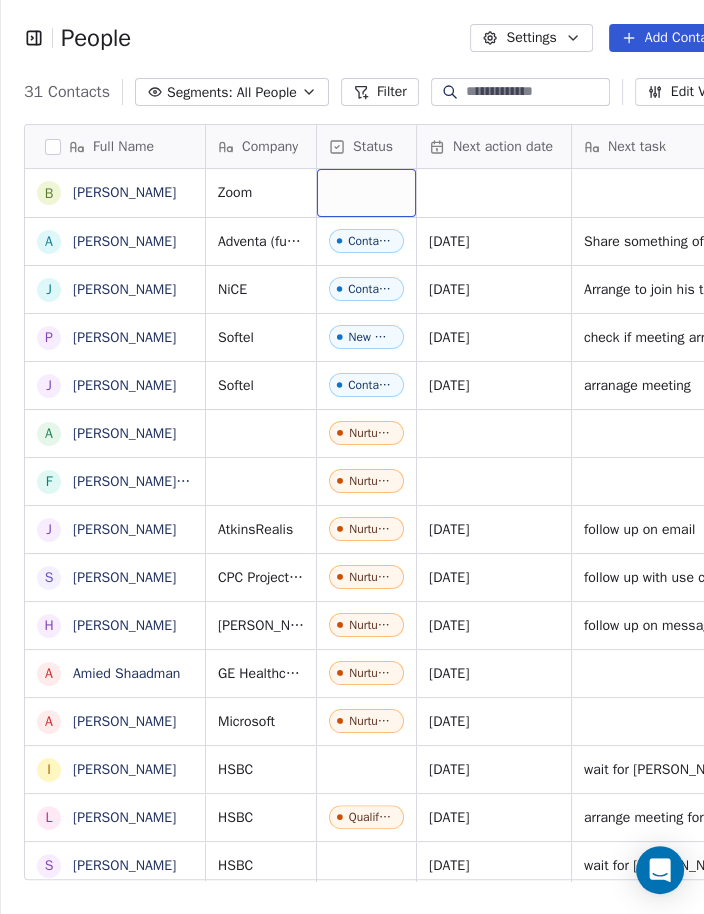 click at bounding box center [366, 193] 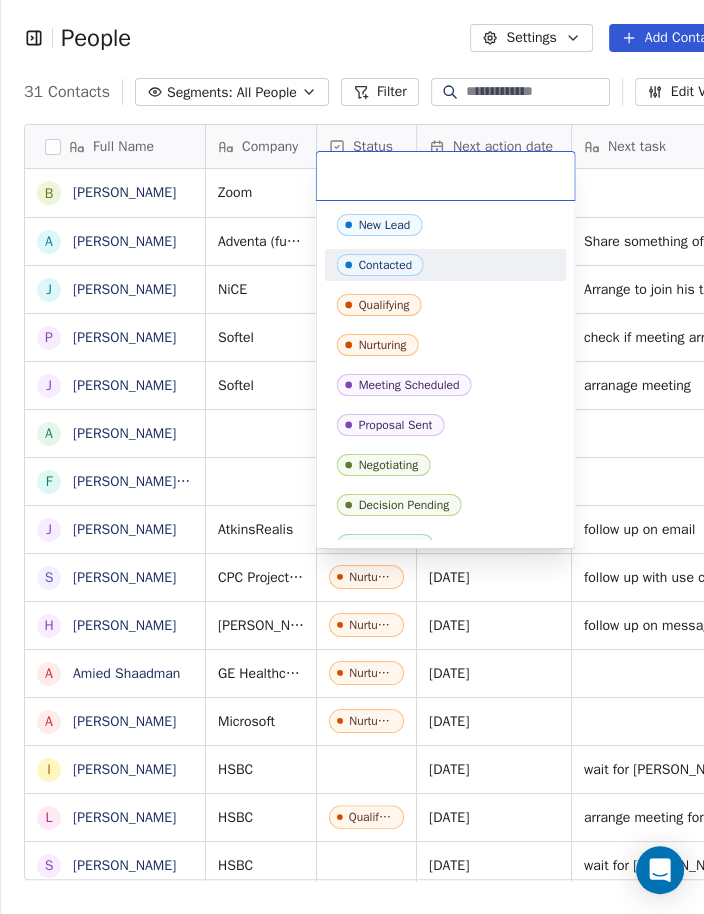 click on "Contacted" at bounding box center [385, 265] 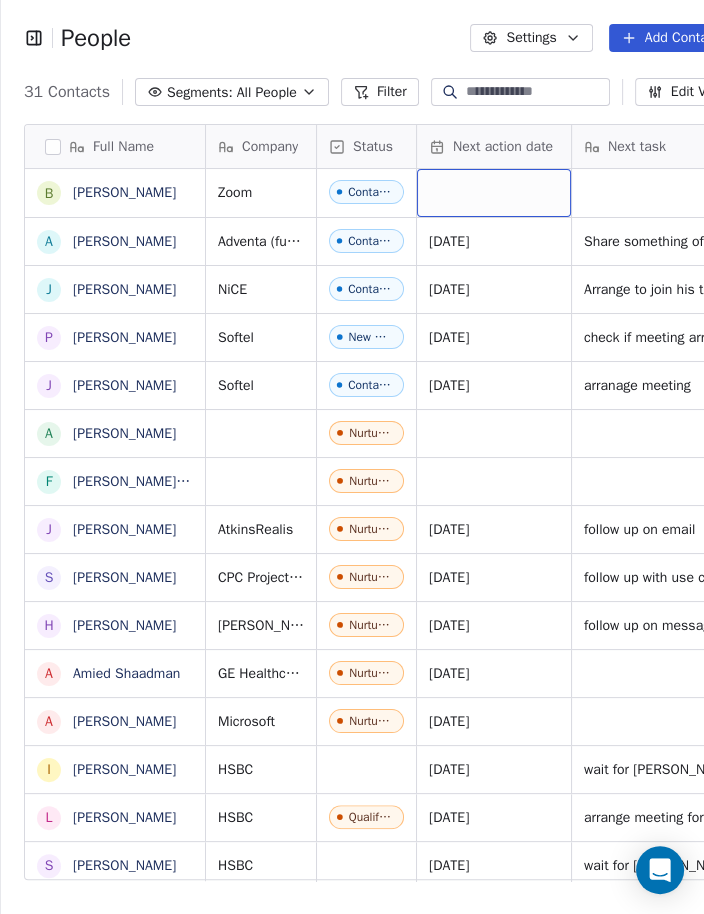 click at bounding box center [494, 193] 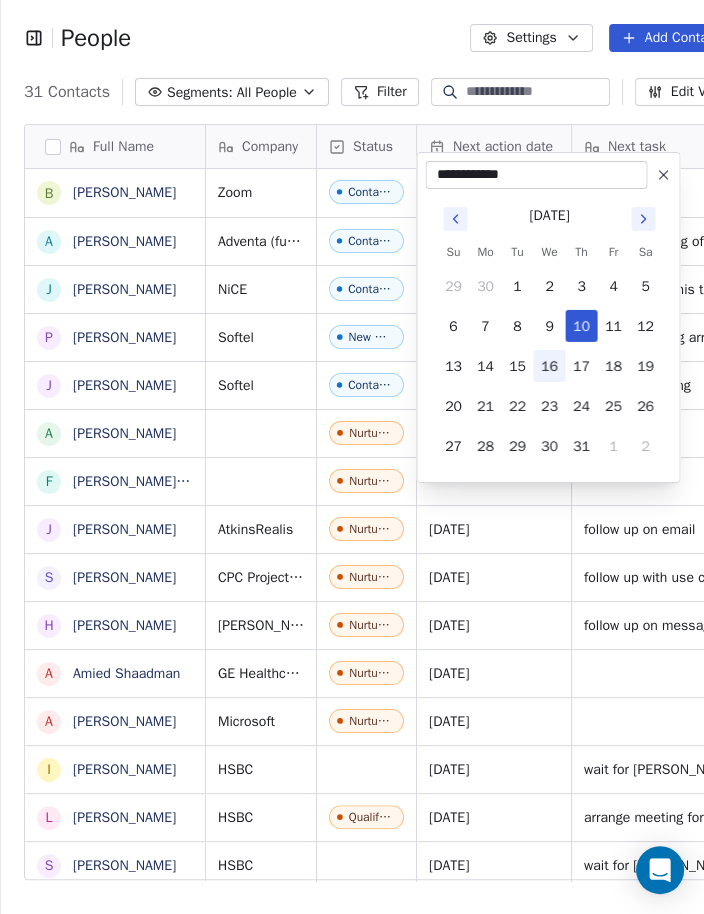 click on "16" at bounding box center (549, 366) 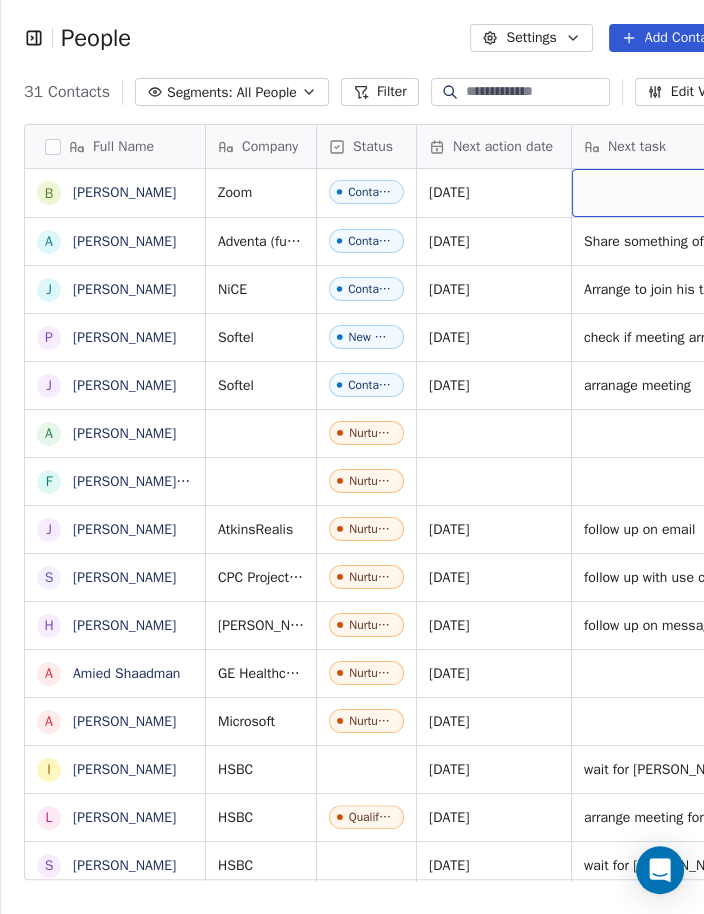 click at bounding box center [664, 193] 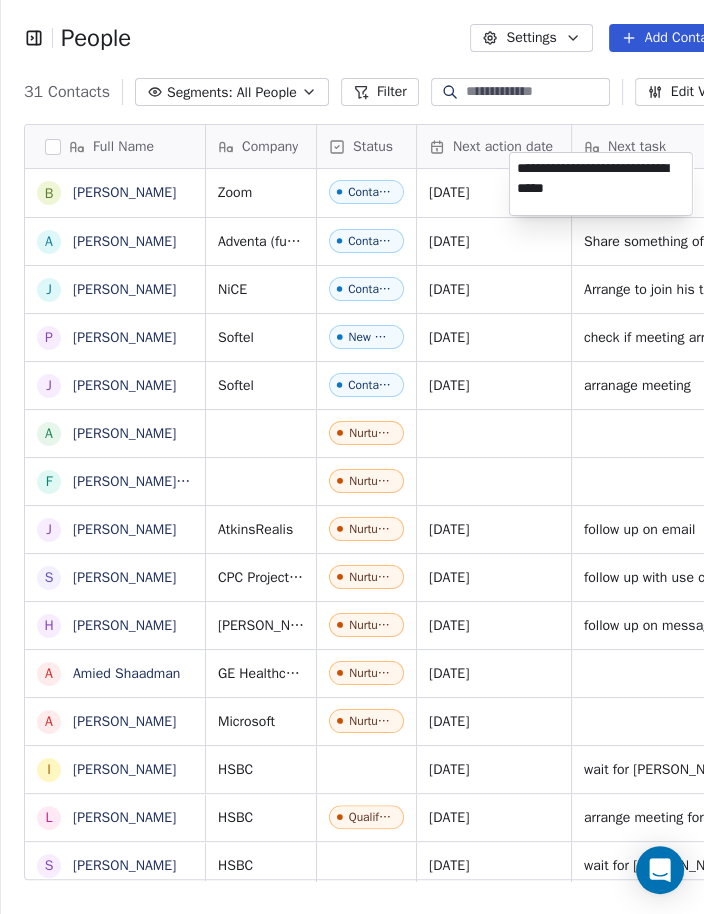 type on "**********" 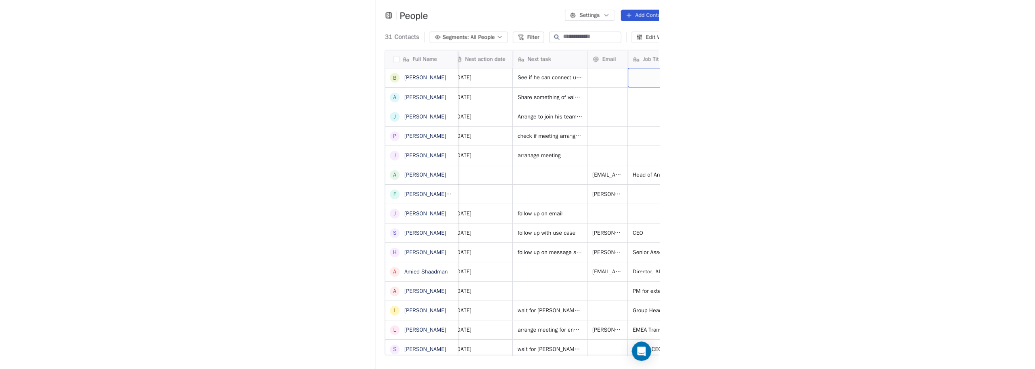 scroll, scrollTop: 0, scrollLeft: 362, axis: horizontal 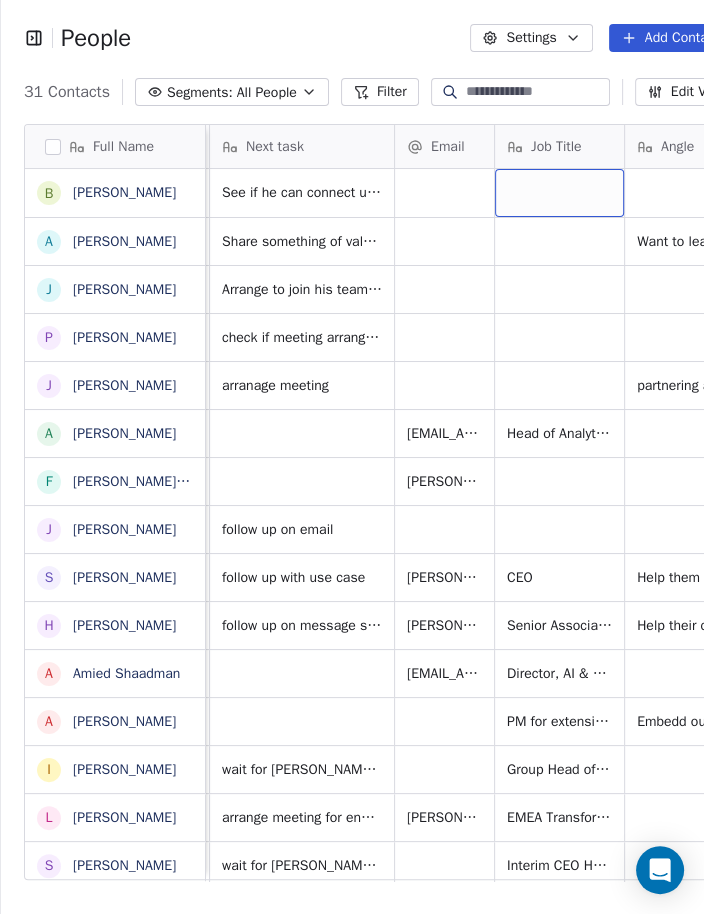 click at bounding box center (559, 193) 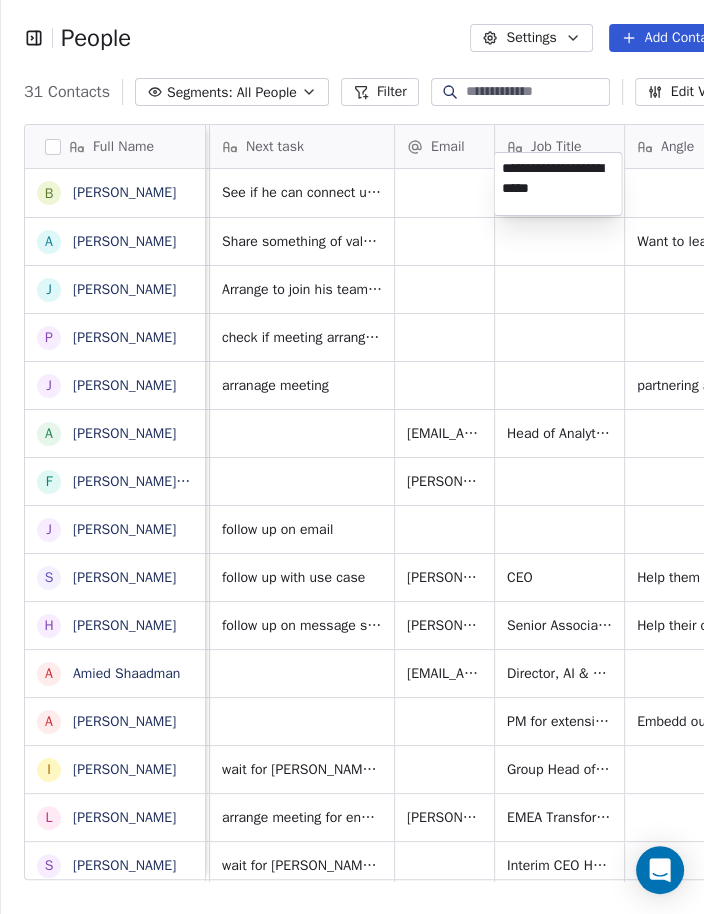type on "**********" 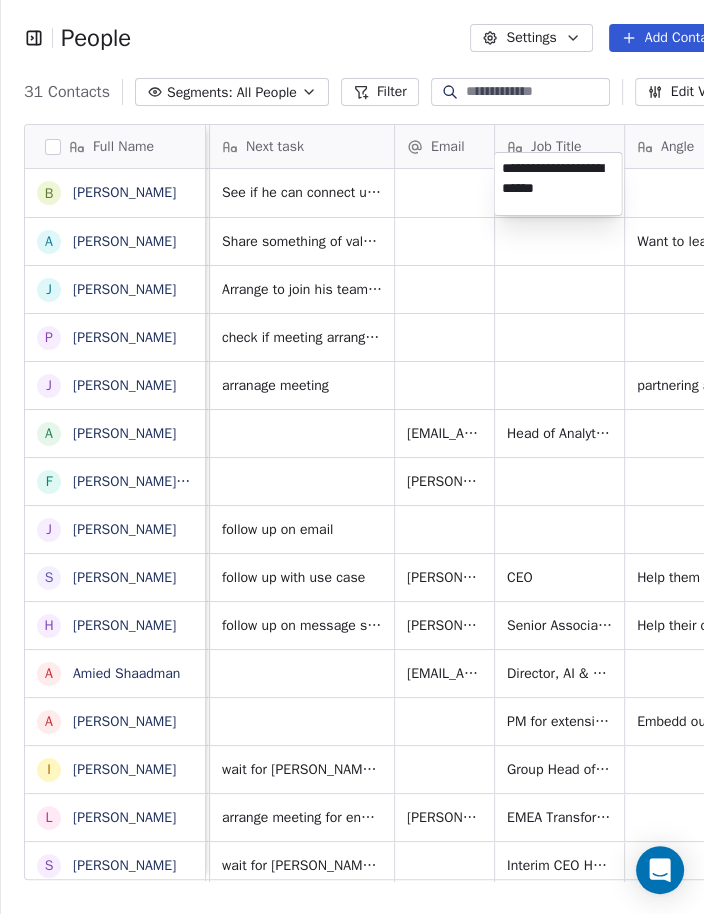 click on "People Settings  Add Contacts 31 Contacts Segments: All People Filter  Edit View Tag Add to Sequence Export Full Name B [PERSON_NAME] A [PERSON_NAME] J [PERSON_NAME] P [PERSON_NAME] J [PERSON_NAME] A [PERSON_NAME] F [PERSON_NAME]-Golfouse J [PERSON_NAME] S [PERSON_NAME] H [PERSON_NAME] A [PERSON_NAME] A [PERSON_NAME] I [PERSON_NAME] L [PERSON_NAME] S [PERSON_NAME] E [PERSON_NAME] M [PERSON_NAME] R [PERSON_NAME] S [PERSON_NAME] [PERSON_NAME] A [PERSON_NAME] Autchayawat D [PERSON_NAME] S [PERSON_NAME] D [PERSON_NAME] B [PERSON_NAME] J [PERSON_NAME] A [PERSON_NAME] Z [PERSON_NAME] L [PERSON_NAME] [Sample] S [PERSON_NAME] [Sample] Company Status Next action date Next task Email Job Title Angle LinkedIn Contact Source Phone Number Created Date CAT Zoom Contacted [DATE] See if he can connect us with others [DATE] 12:24 PM Adventa (futurist) Contacted [DATE] Share something of value, e.g. a LI post? Want to learn from him, find out more, find out about this forum he mentioned [DATE] 12:15 PM NiCE Softel" at bounding box center [352, 457] 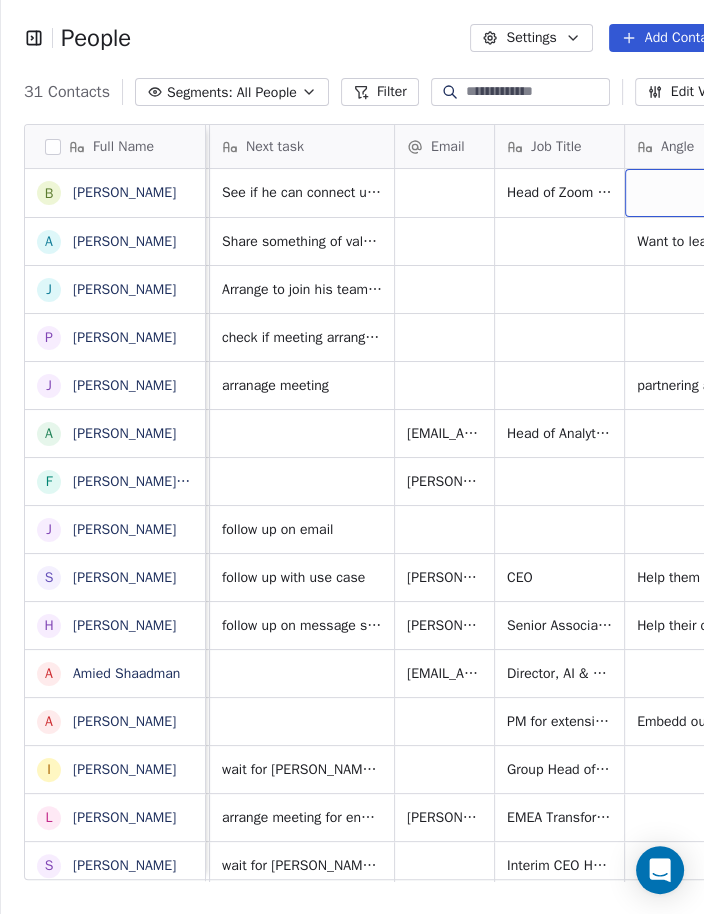 click at bounding box center [691, 193] 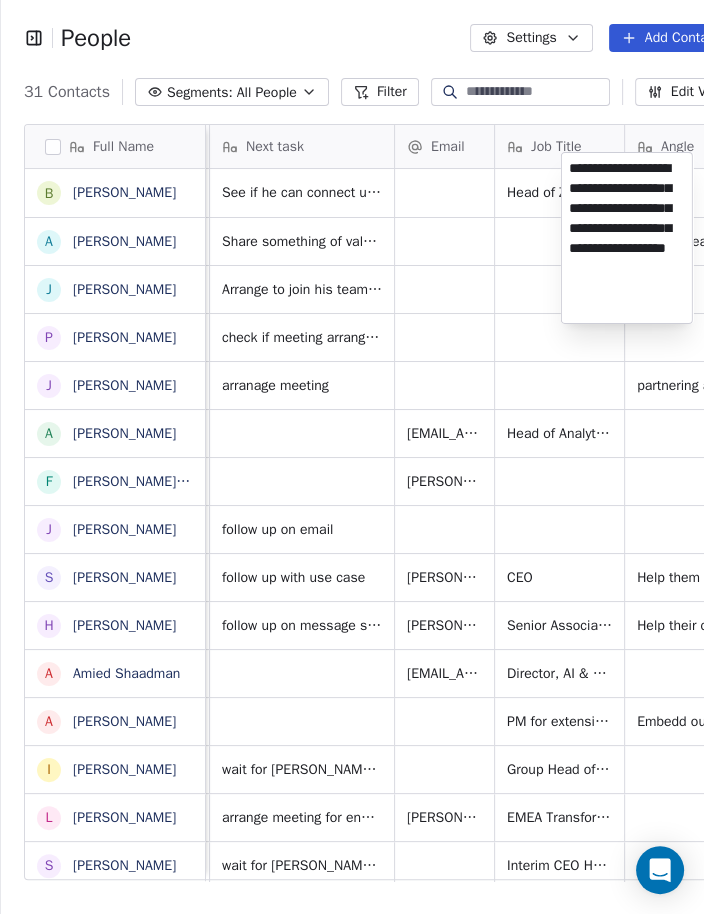 type on "**********" 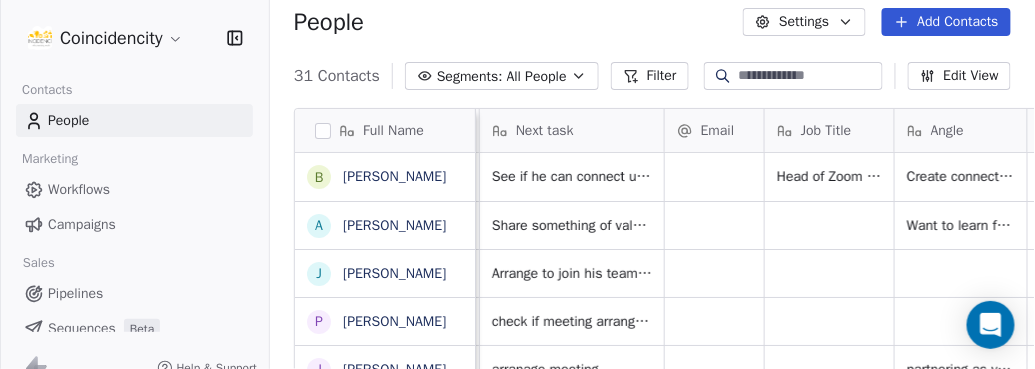 scroll, scrollTop: 19, scrollLeft: 19, axis: both 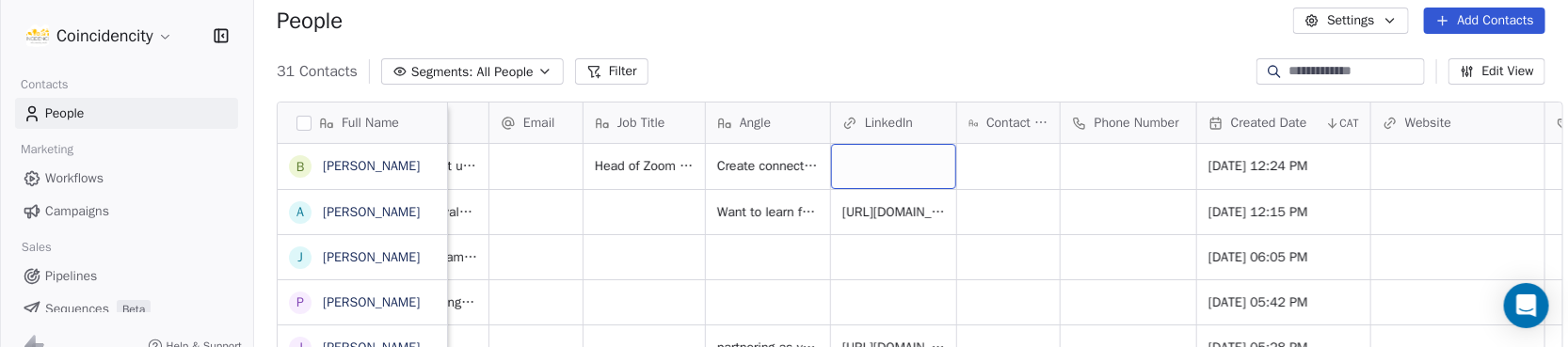 click at bounding box center (893, 166) 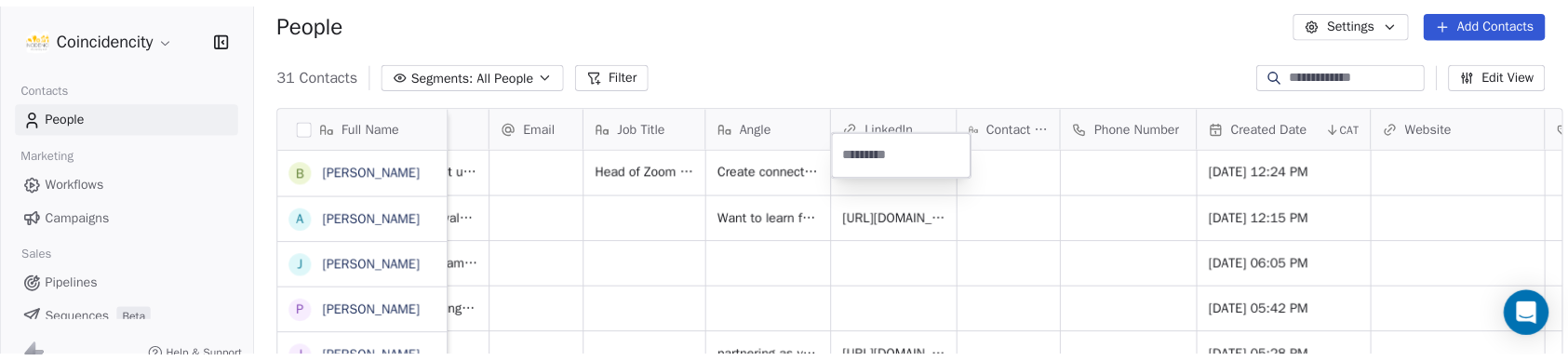 scroll, scrollTop: 0, scrollLeft: 0, axis: both 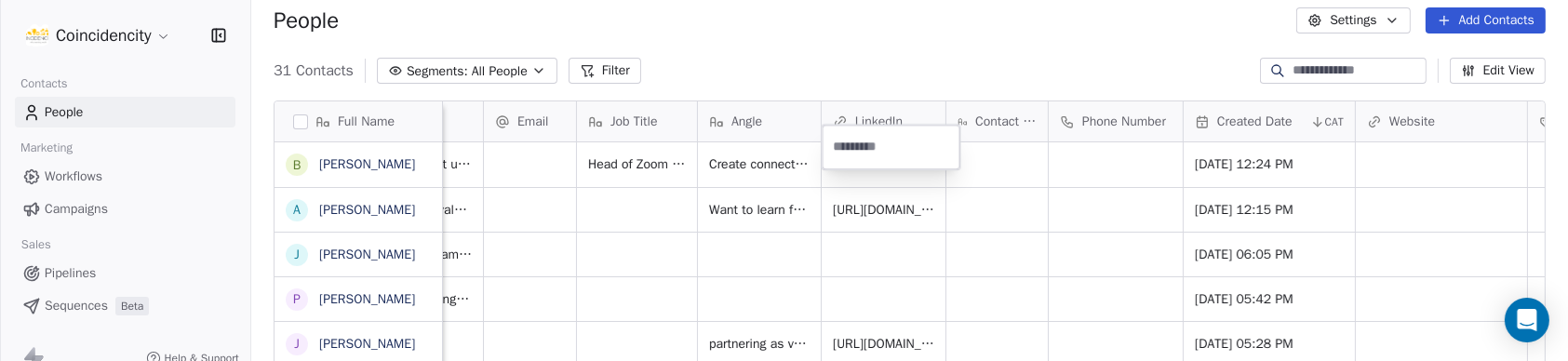 type on "**********" 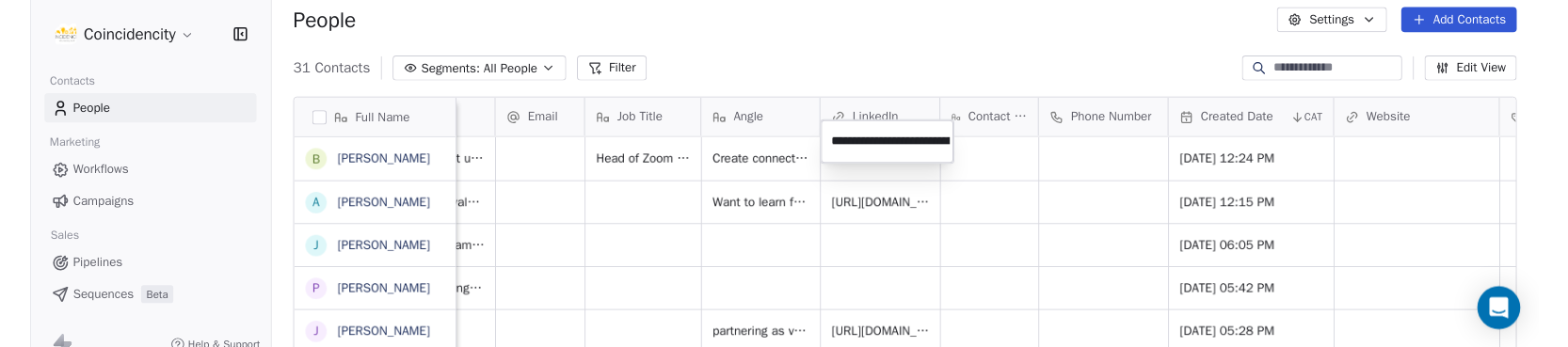 scroll, scrollTop: 0, scrollLeft: 77, axis: horizontal 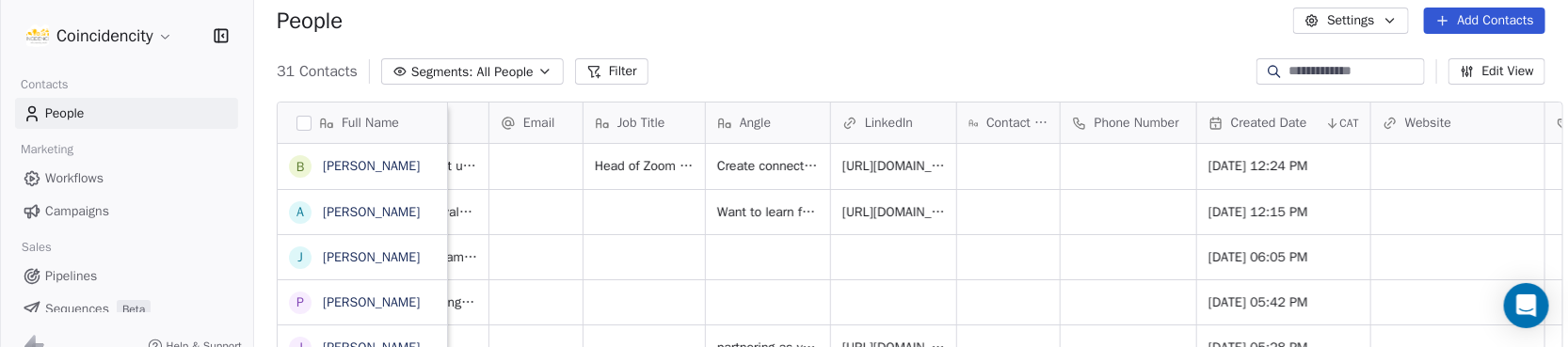 drag, startPoint x: 1472, startPoint y: 20, endPoint x: 1128, endPoint y: 76, distance: 348.52833 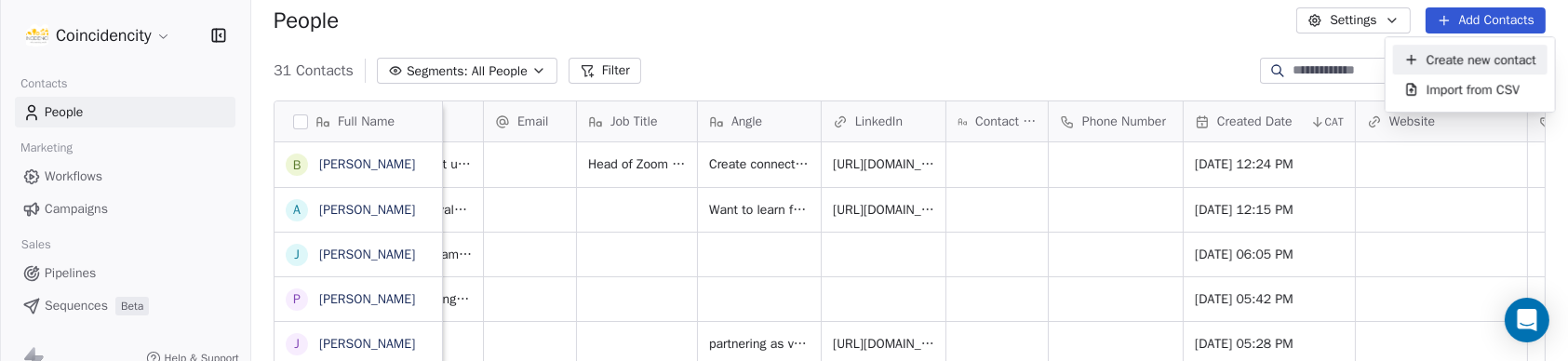 click on "Create new contact" at bounding box center [1470, 60] 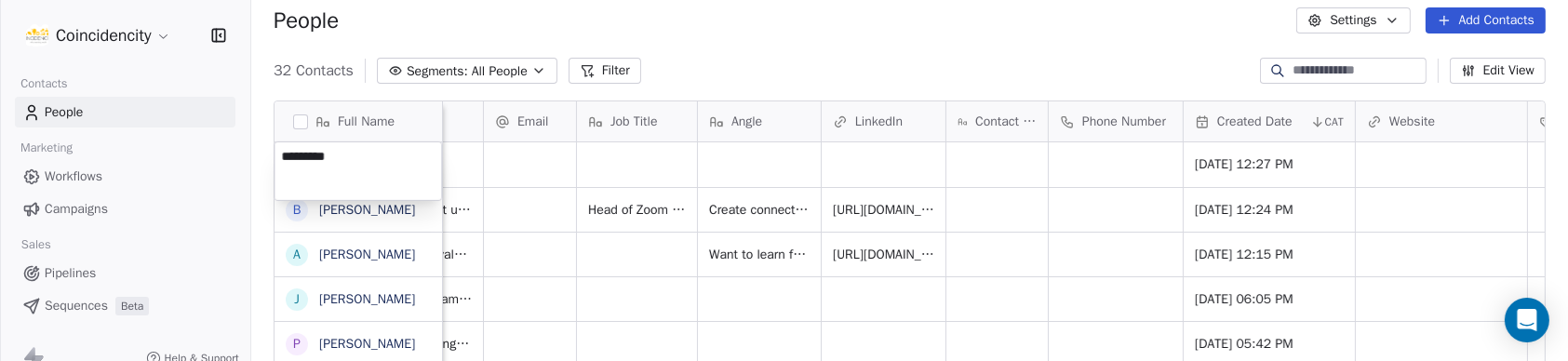 type on "**********" 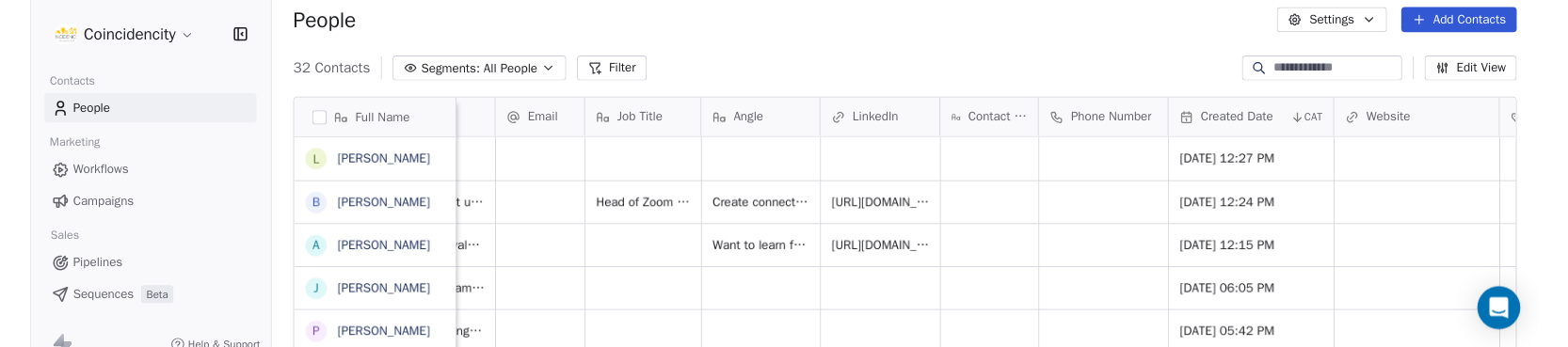 scroll, scrollTop: 27, scrollLeft: 0, axis: vertical 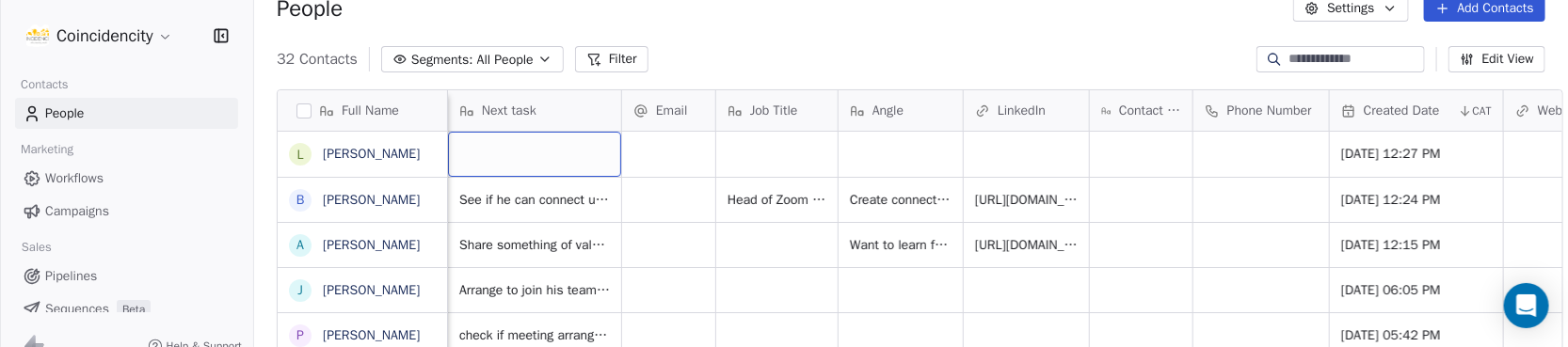 click at bounding box center [535, 154] 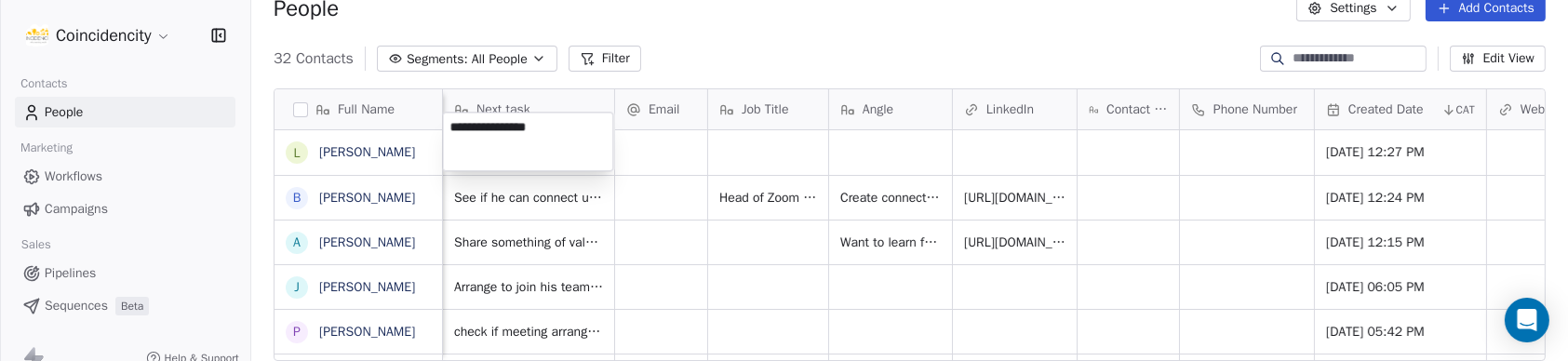 type on "**********" 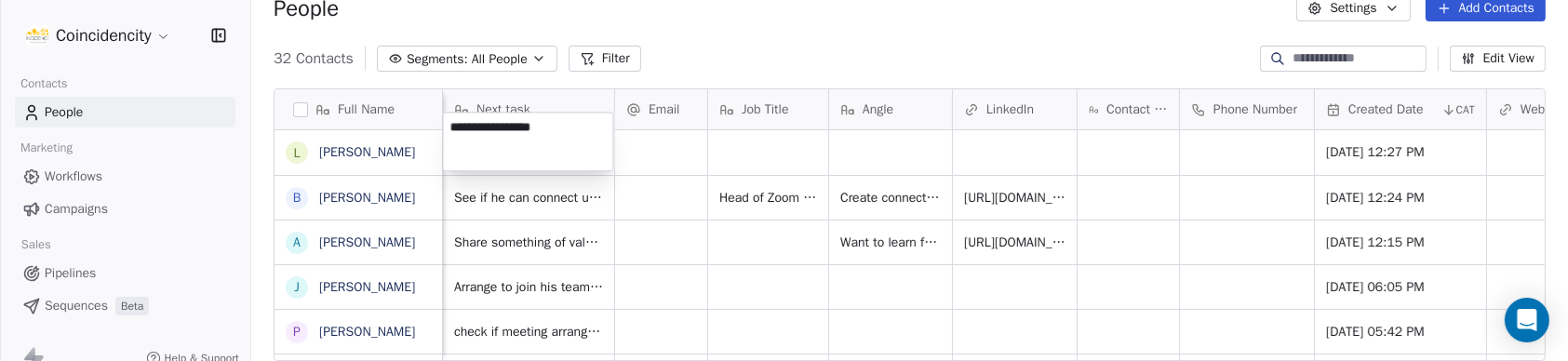 click on "Coincidencity Contacts People Marketing Workflows Campaigns Sales Pipelines Sequences Beta Tools Apps AI Agents Help & Support People Settings  Add Contacts 32 Contacts Segments: All People Filter  Edit View Tag Add to Sequence Export Full Name L [PERSON_NAME] B [PERSON_NAME] A [PERSON_NAME] J [PERSON_NAME] P [PERSON_NAME] J [PERSON_NAME] A [PERSON_NAME] F [PERSON_NAME]-Golfouse J [PERSON_NAME] S [PERSON_NAME] H [PERSON_NAME] A [PERSON_NAME] A [PERSON_NAME] I [PERSON_NAME] L [PERSON_NAME] S [PERSON_NAME] E [PERSON_NAME] M [PERSON_NAME] R [PERSON_NAME] S [PERSON_NAME] [PERSON_NAME] A [PERSON_NAME] T Tanyatorn Autchayawat D [PERSON_NAME] S [PERSON_NAME] D [PERSON_NAME] B [PERSON_NAME] Company Status Next action date Next task Email Job Title Angle LinkedIn Contact Source Phone Number Created Date CAT Website Tags [DATE] 12:27 PM Zoom Contacted [DATE] See if he can connect us with others Head of Zoom CX Sales EMEA Create connection, talks about getting the customer to come with them, talks about integrating silos" at bounding box center (784, 180) 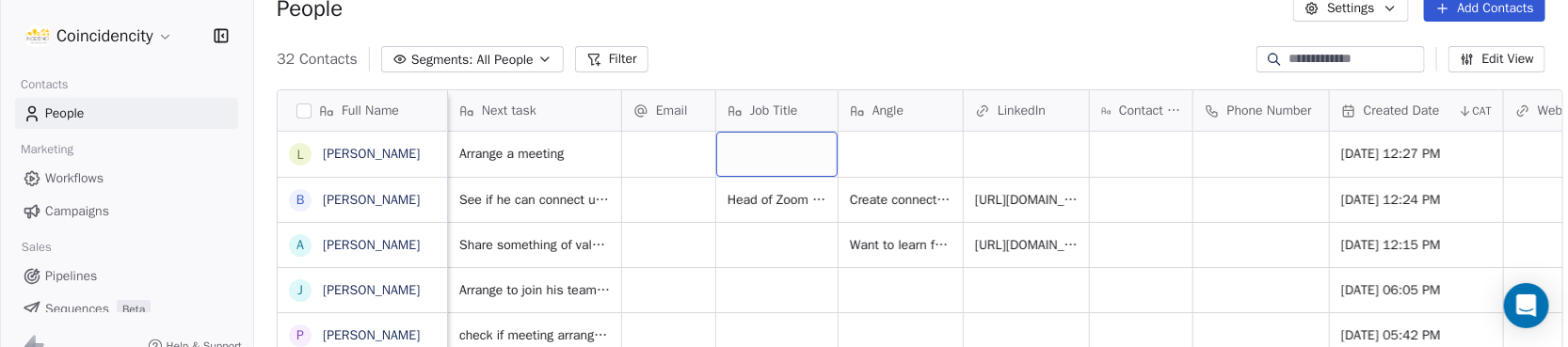 click at bounding box center [776, 154] 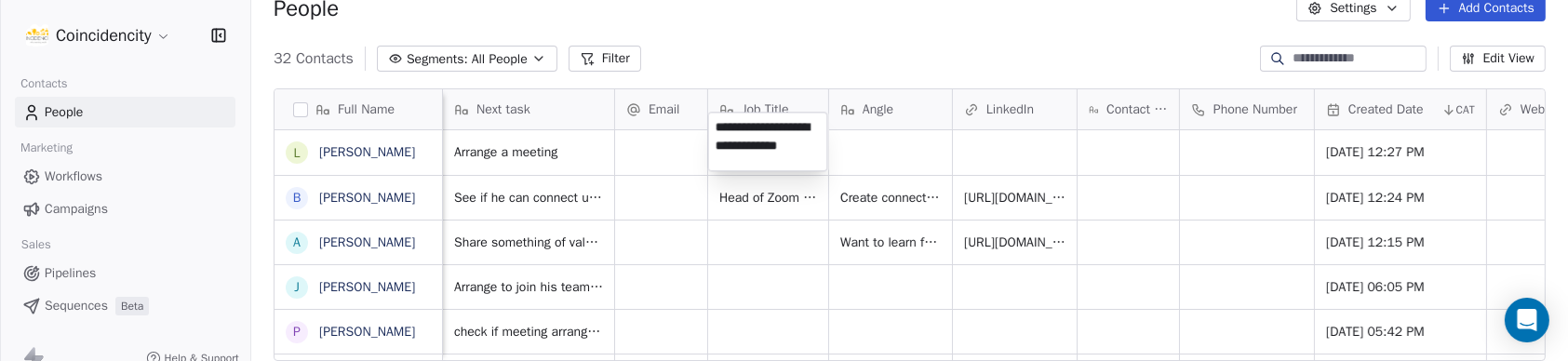 type on "**********" 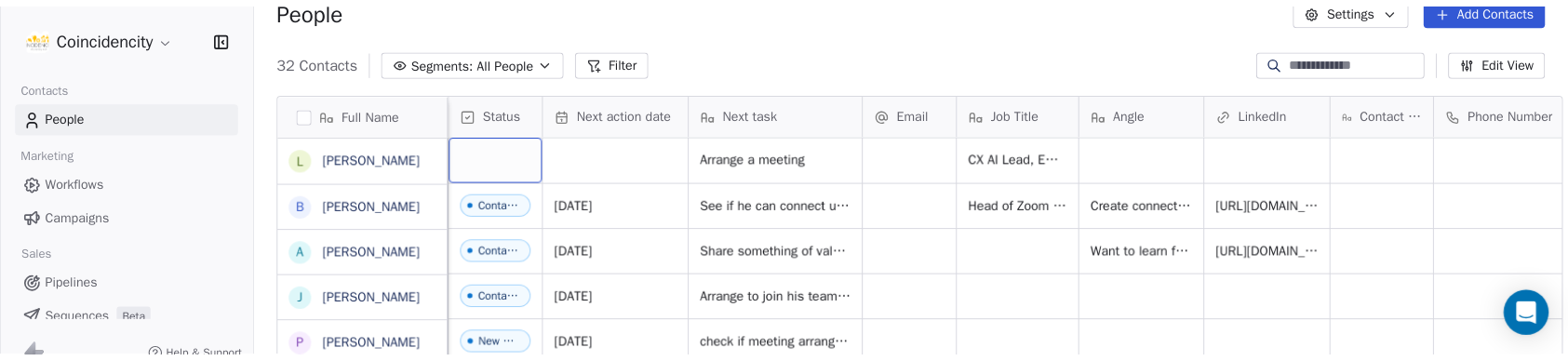 scroll, scrollTop: 17, scrollLeft: 0, axis: vertical 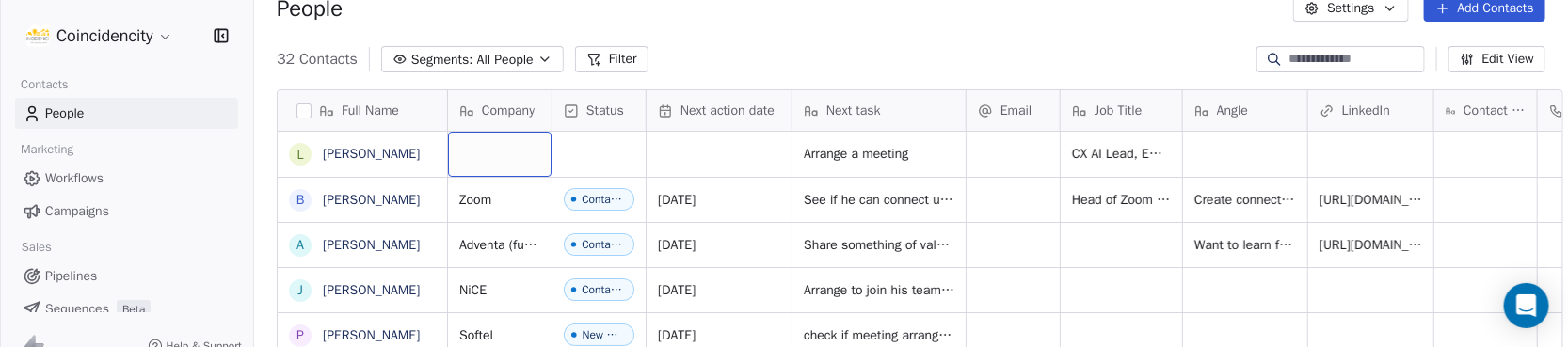click at bounding box center (500, 154) 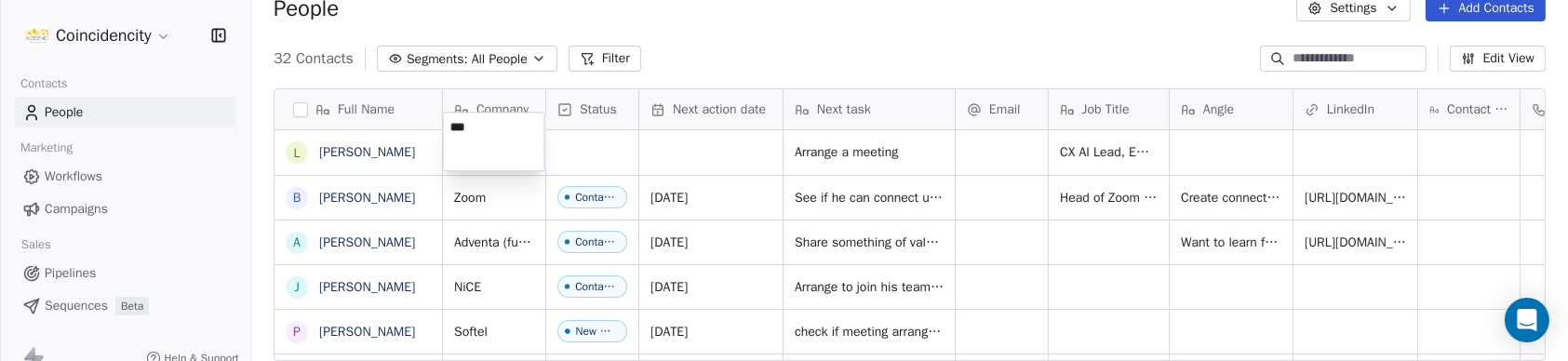 type on "****" 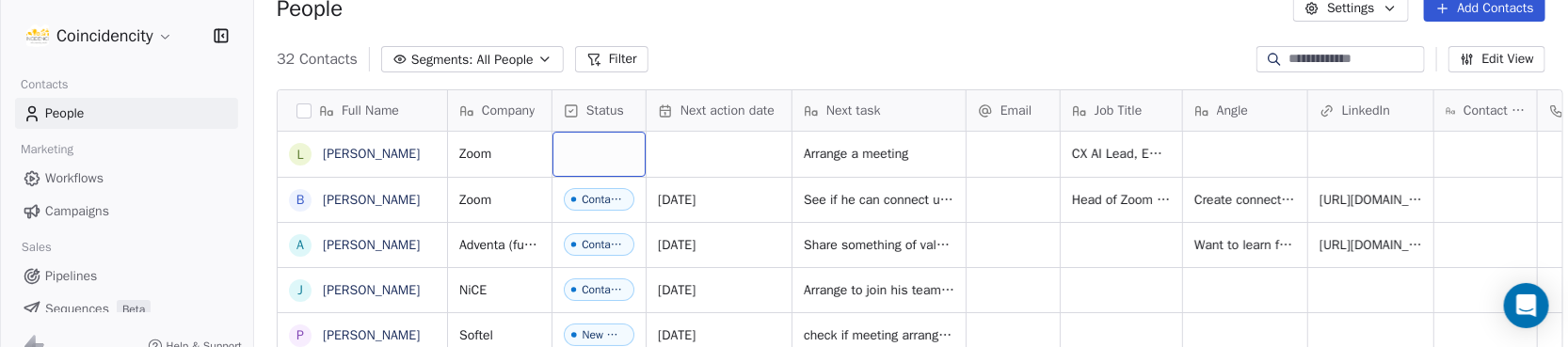click at bounding box center [599, 154] 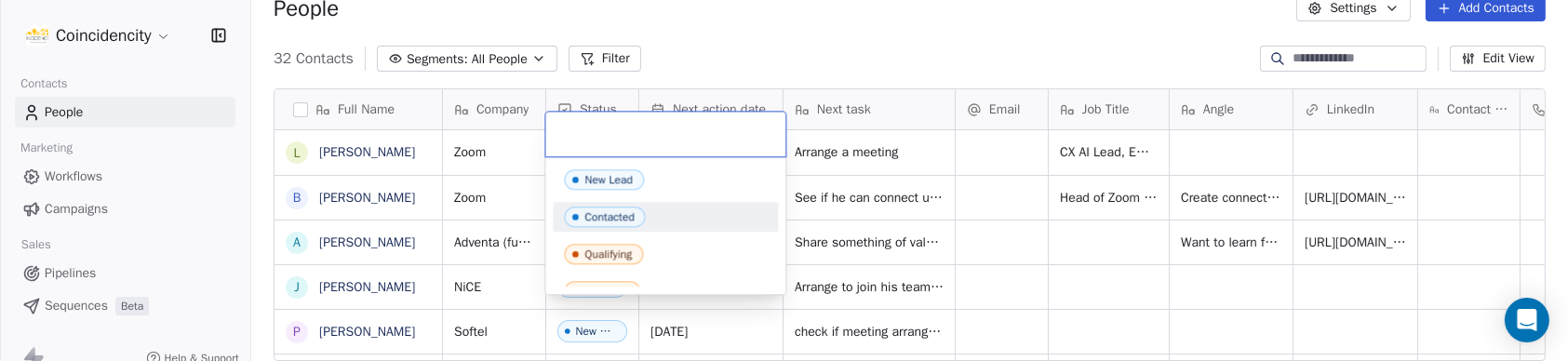 click on "Contacted" at bounding box center [609, 217] 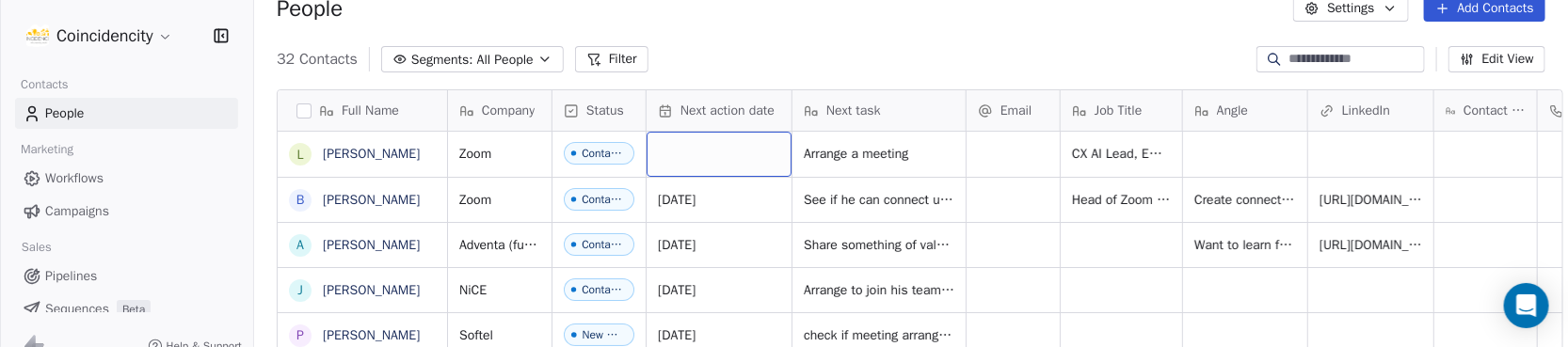 click at bounding box center [719, 154] 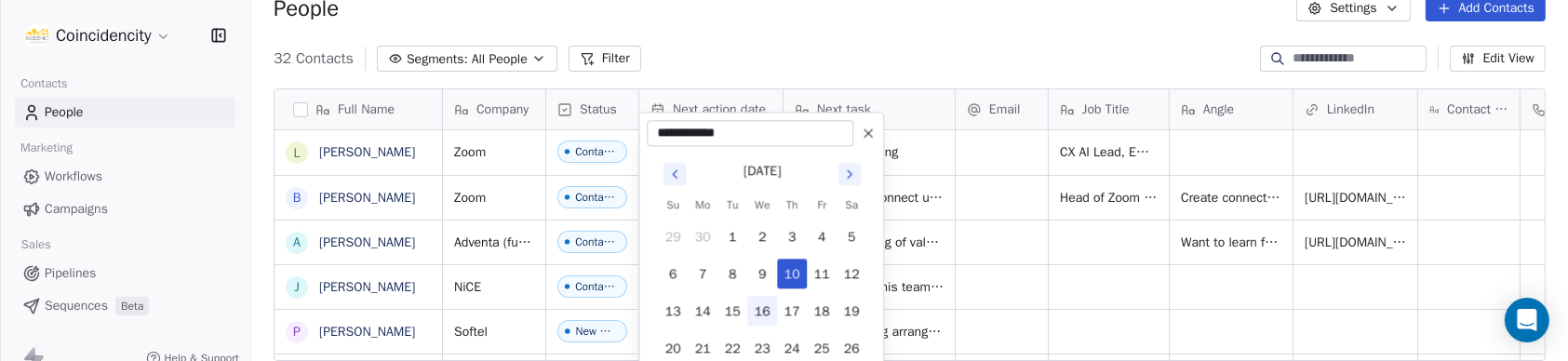 click on "16" at bounding box center [762, 311] 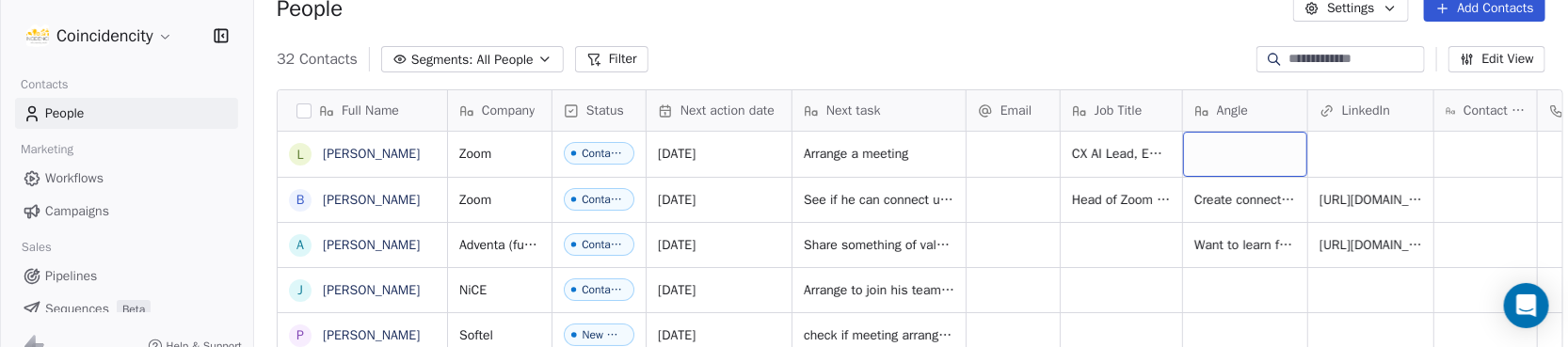 click at bounding box center [1245, 154] 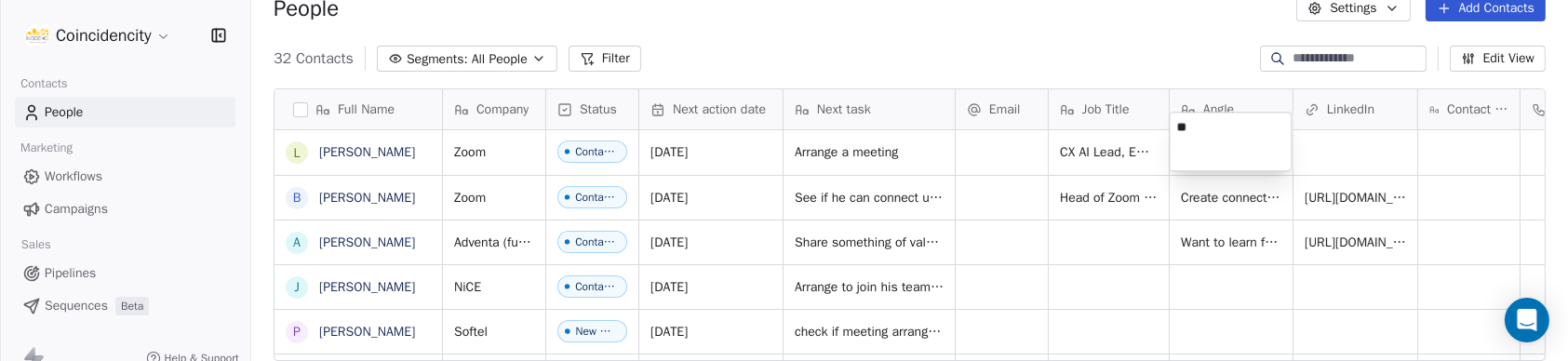 type on "*" 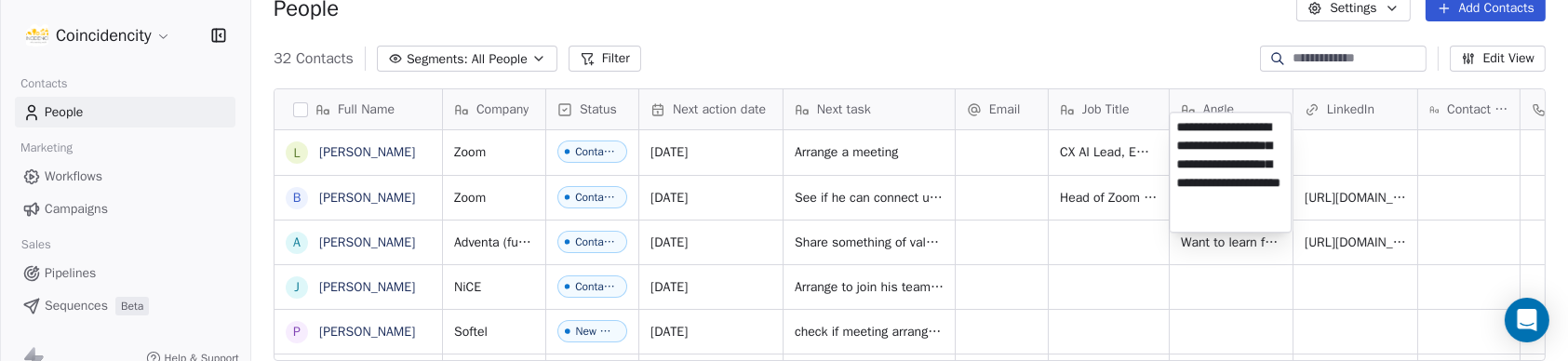 type on "**********" 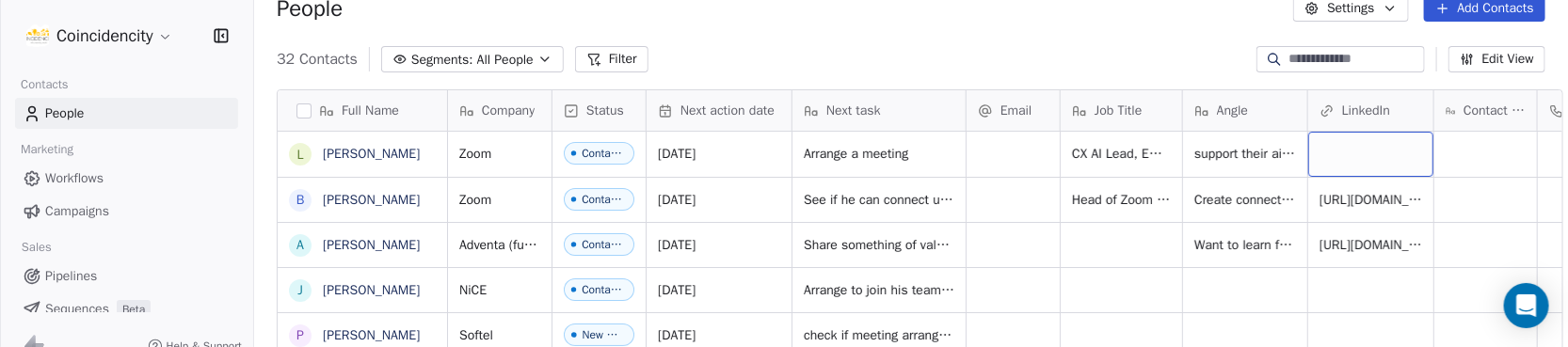 click at bounding box center [1370, 154] 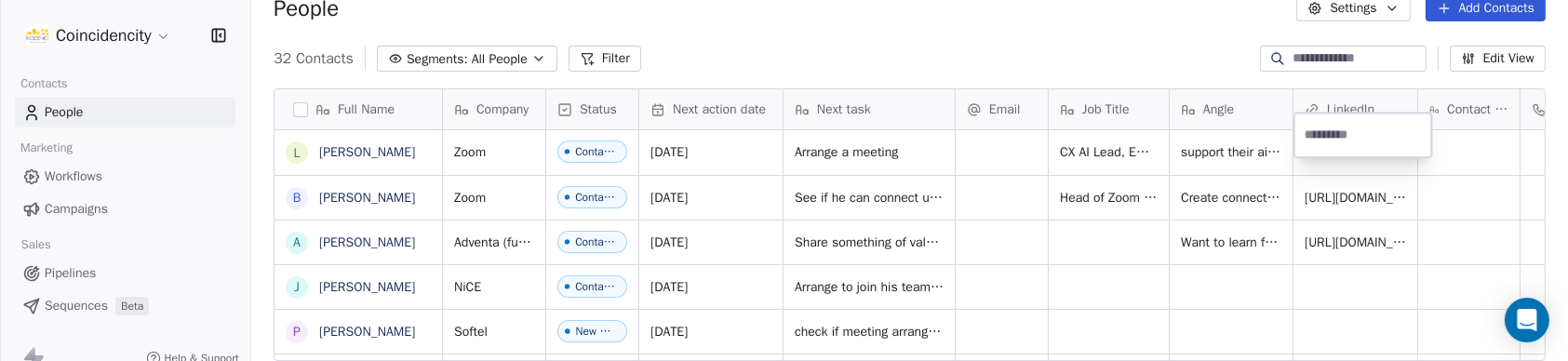 type on "**********" 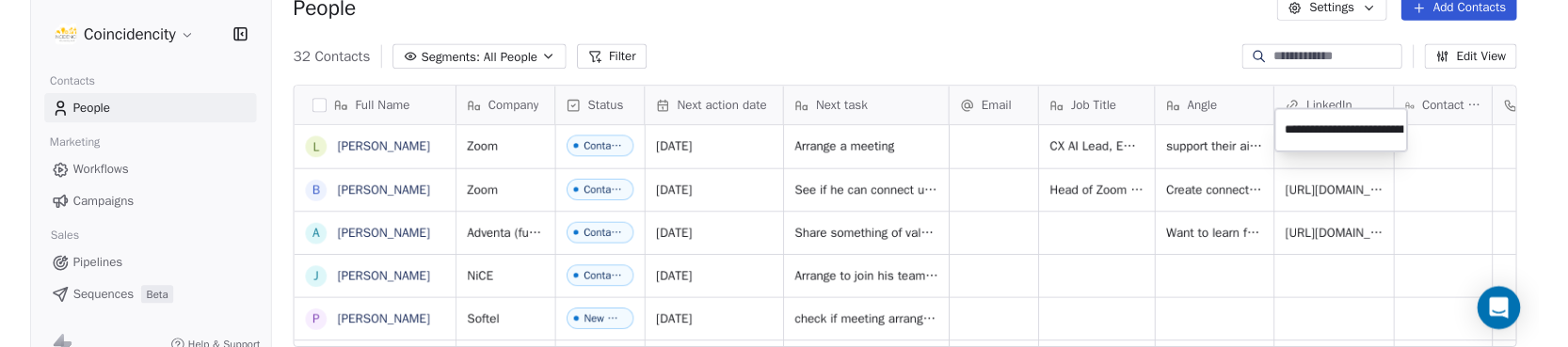 scroll, scrollTop: 0, scrollLeft: 152, axis: horizontal 